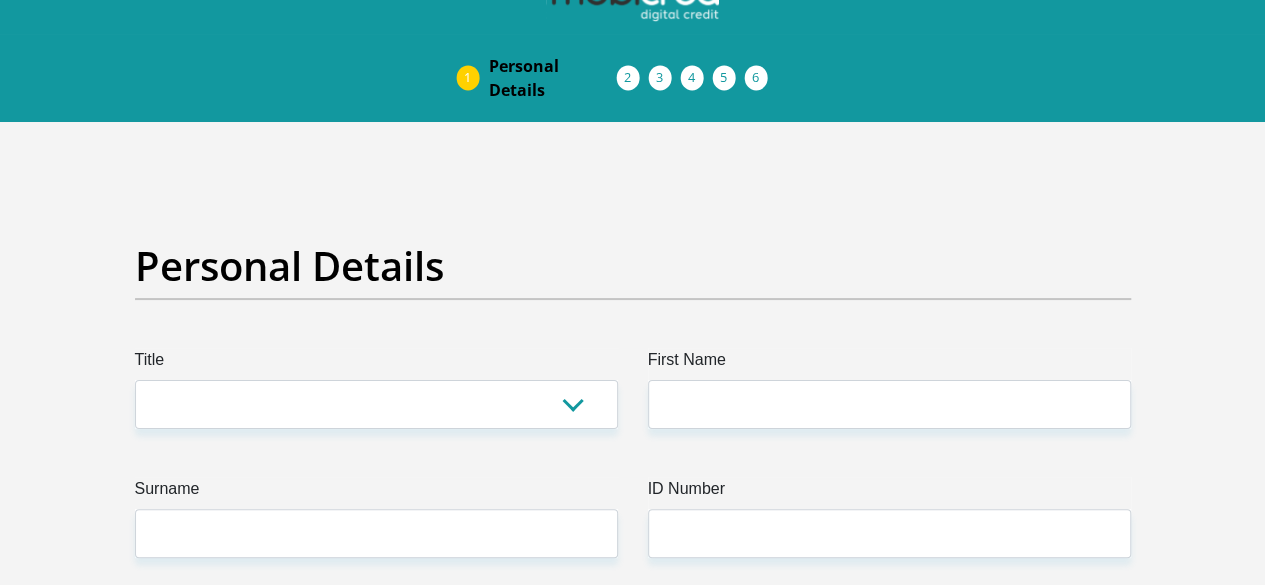 scroll, scrollTop: 0, scrollLeft: 0, axis: both 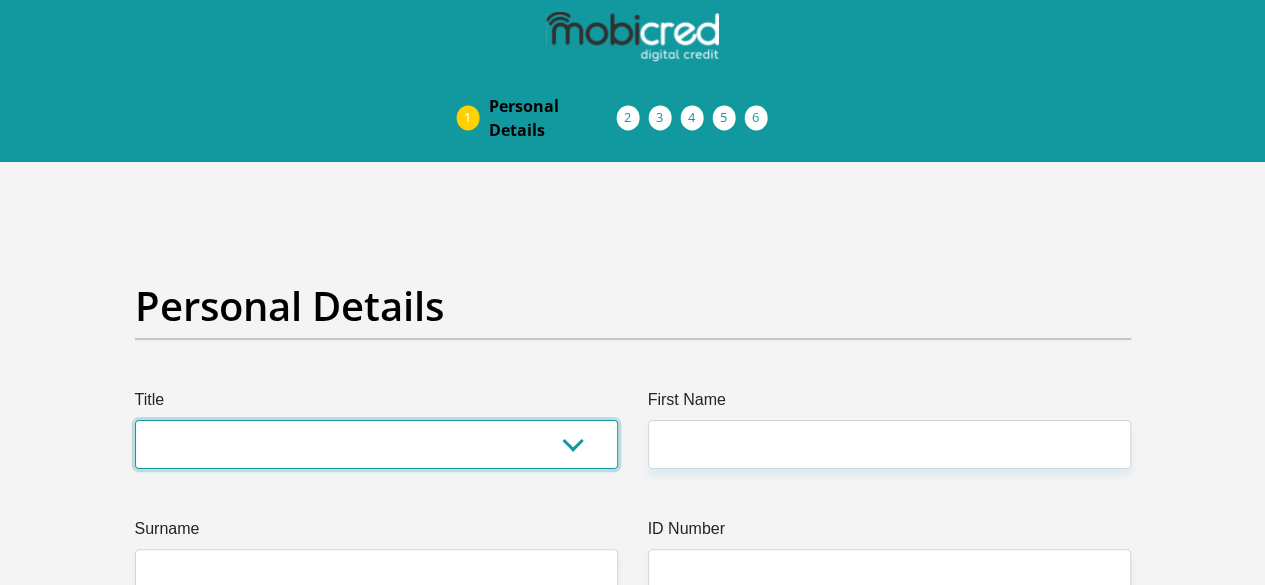 click on "Mr
Ms
Mrs
Dr
Other" at bounding box center (376, 444) 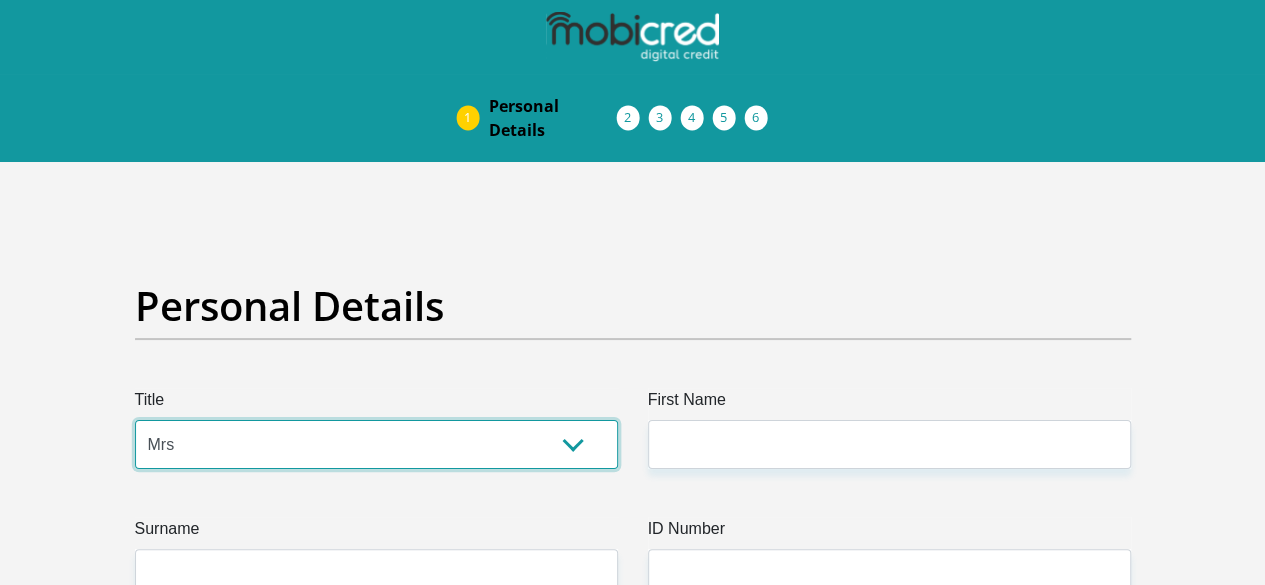 click on "Mr
Ms
Mrs
Dr
Other" at bounding box center [376, 444] 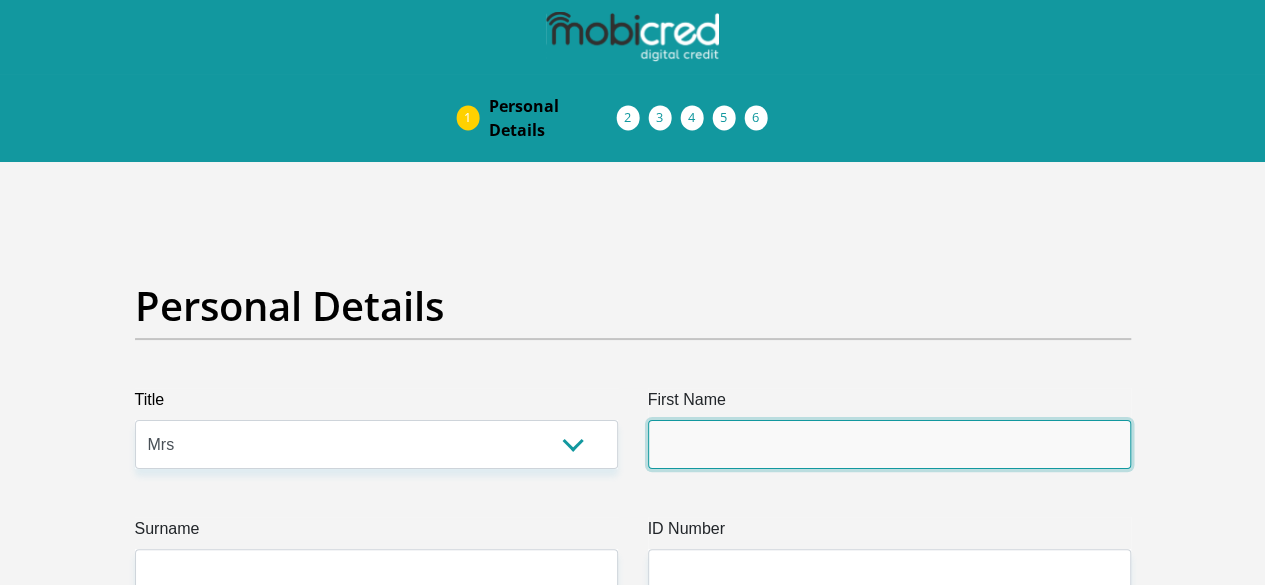 click on "First Name" at bounding box center [889, 444] 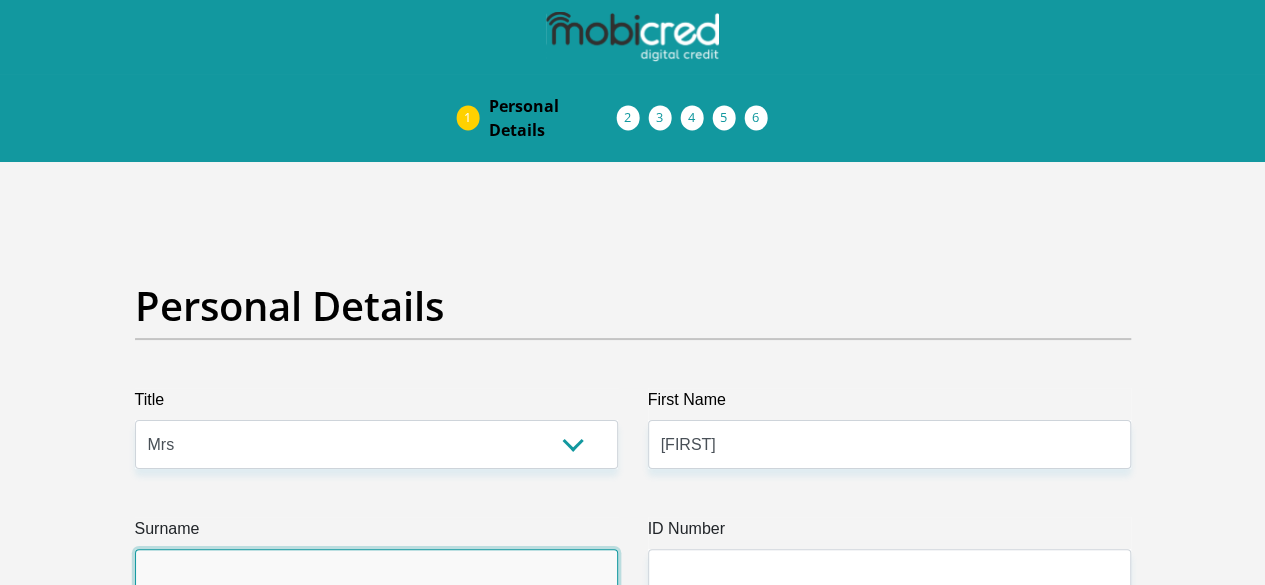 click on "Surname" at bounding box center [376, 573] 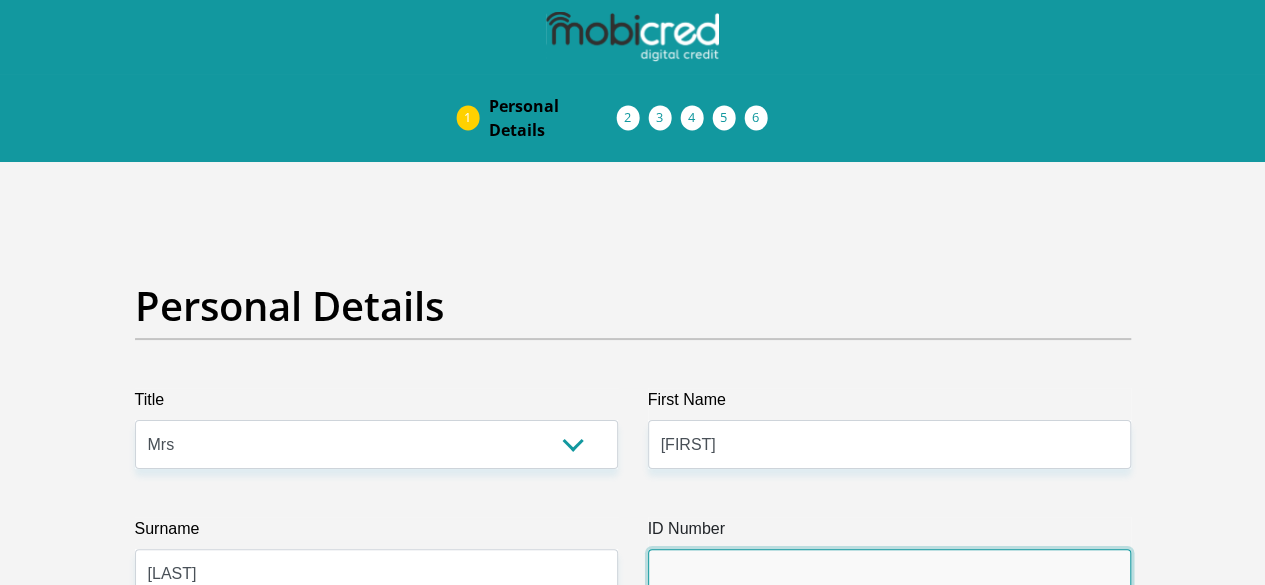 click on "ID Number" at bounding box center (889, 573) 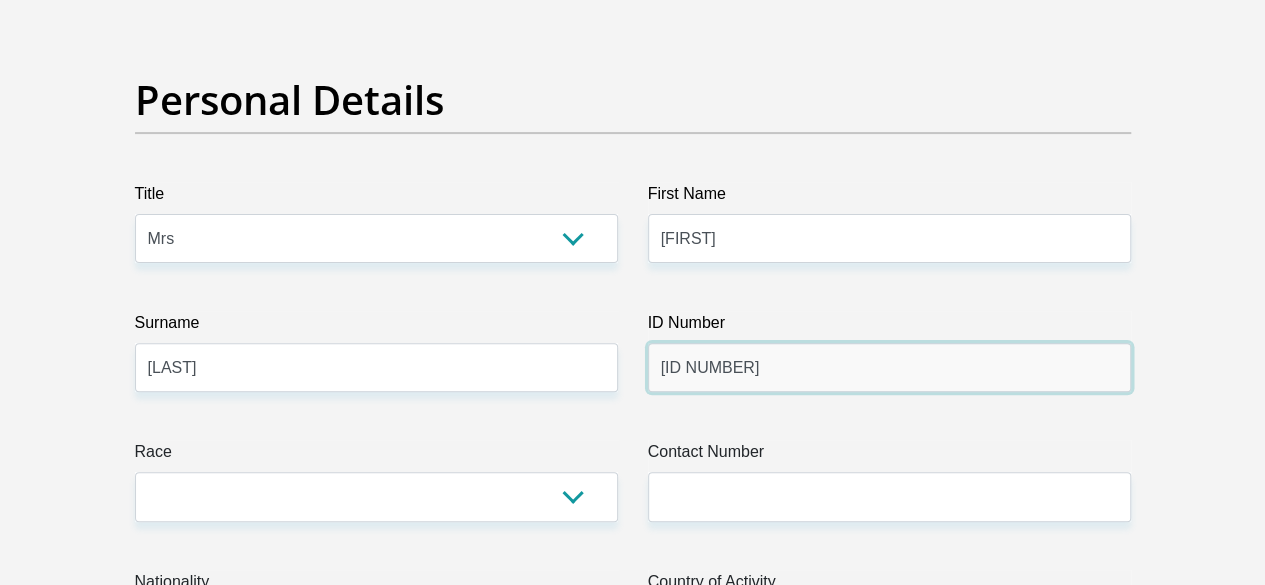 scroll, scrollTop: 300, scrollLeft: 0, axis: vertical 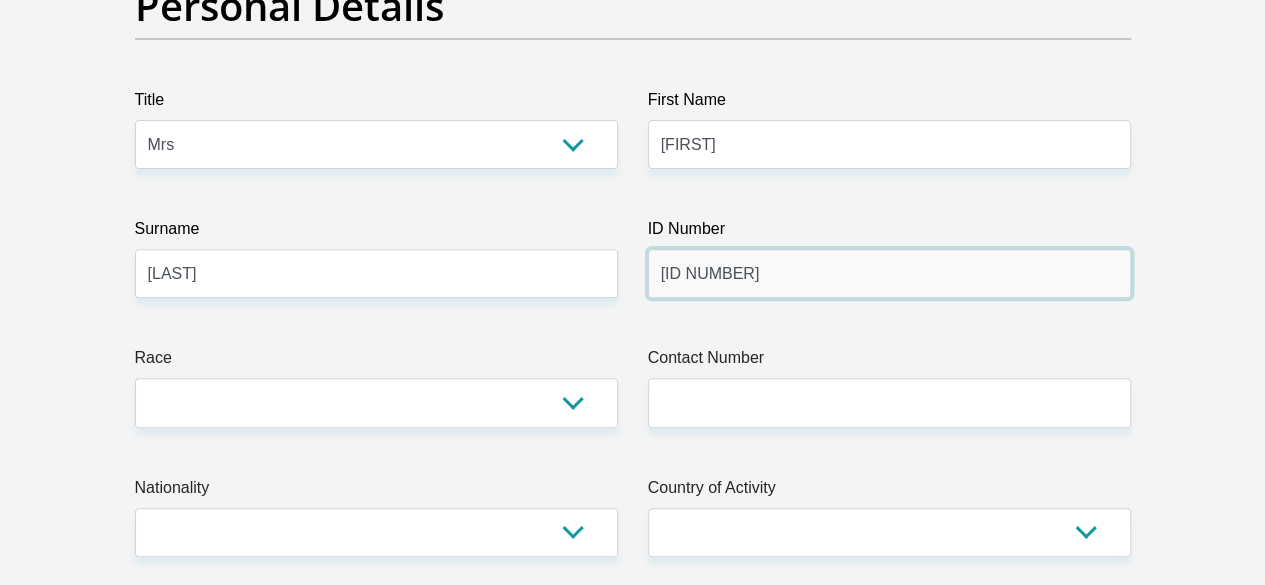type on "[ID NUMBER]" 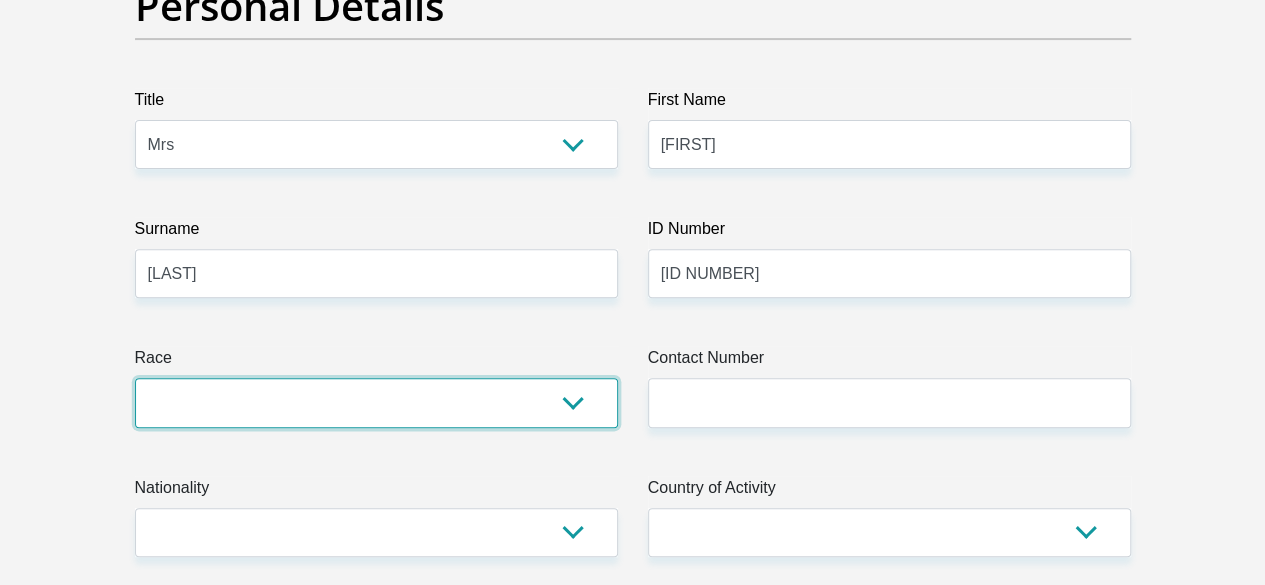 click on "Black
Coloured
Indian
White
Other" at bounding box center (376, 402) 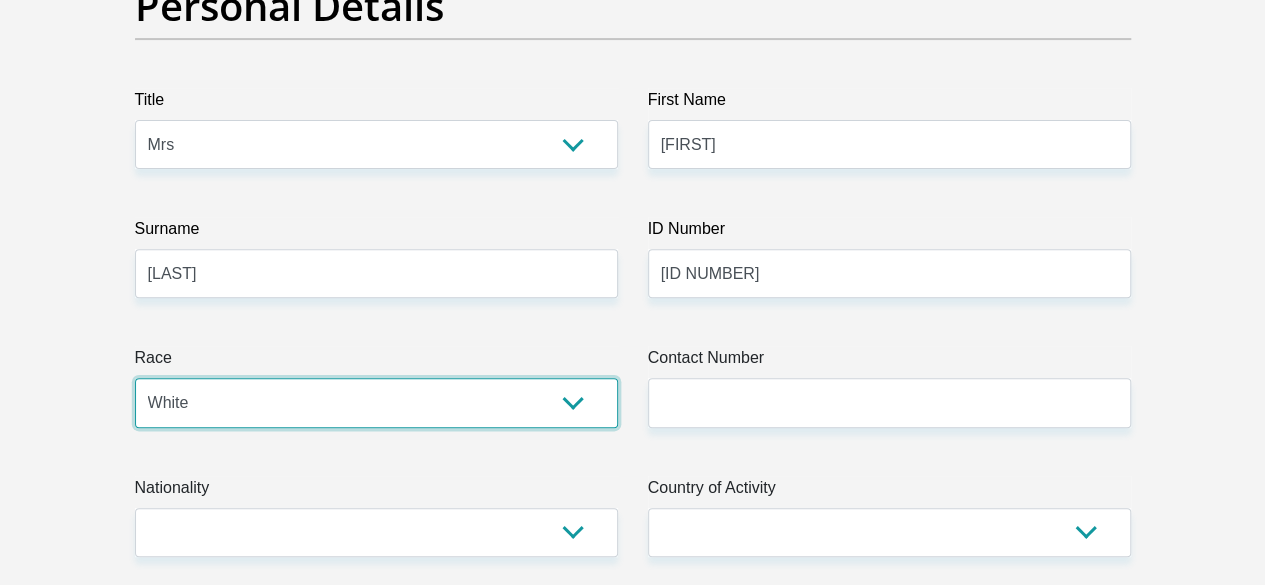 click on "Black
Coloured
Indian
White
Other" at bounding box center (376, 402) 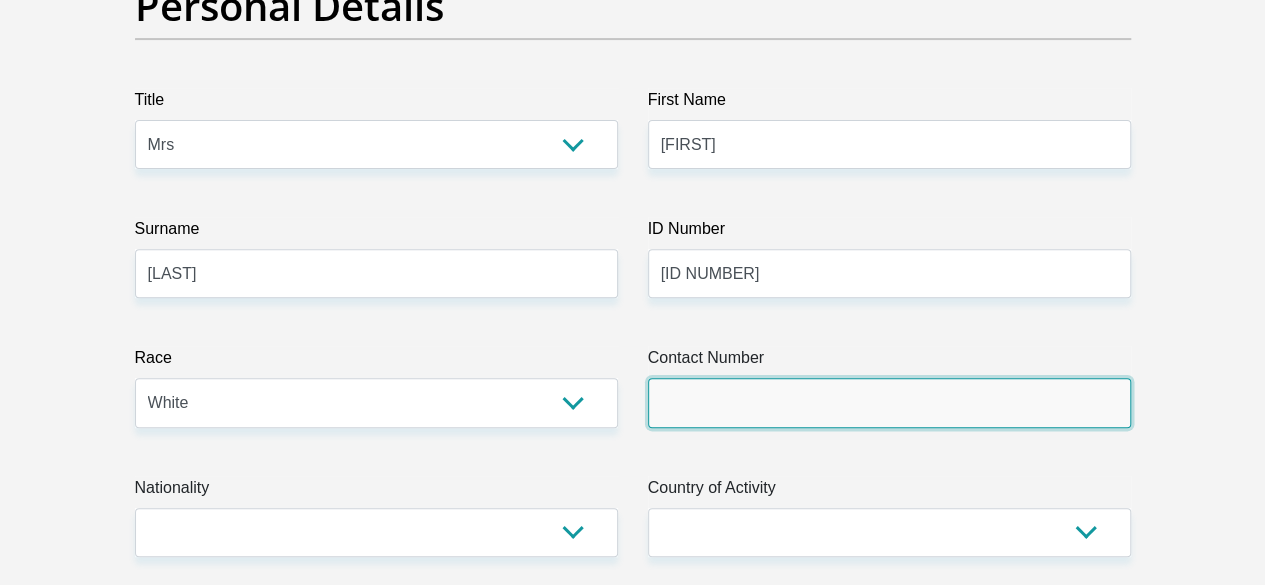 click on "Contact Number" at bounding box center [889, 402] 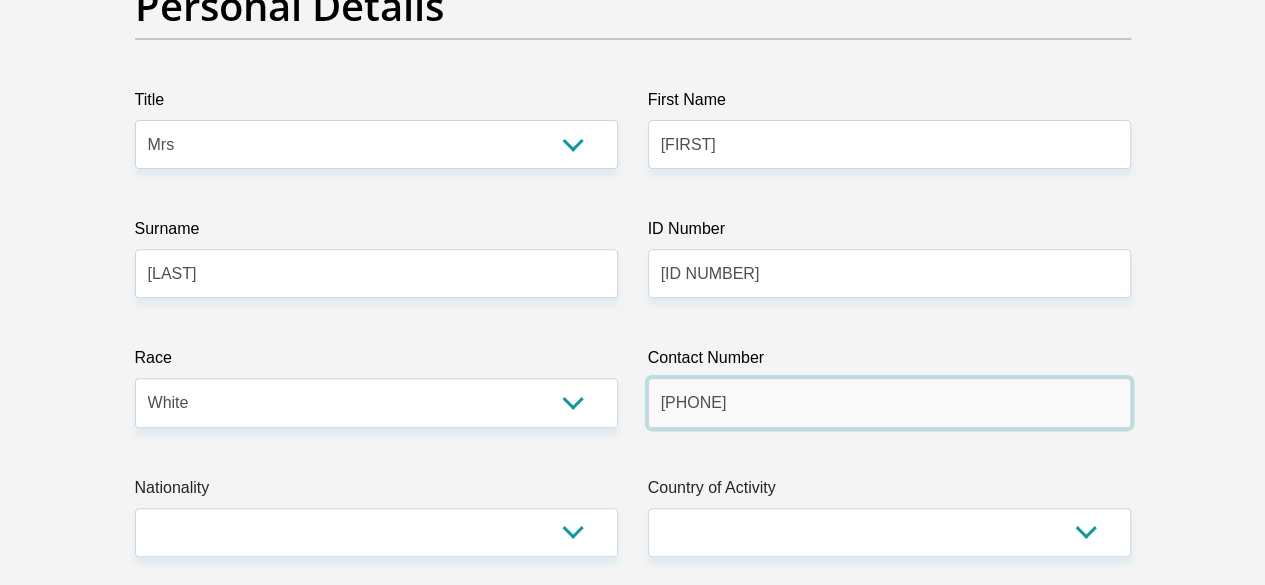 type on "[PHONE]" 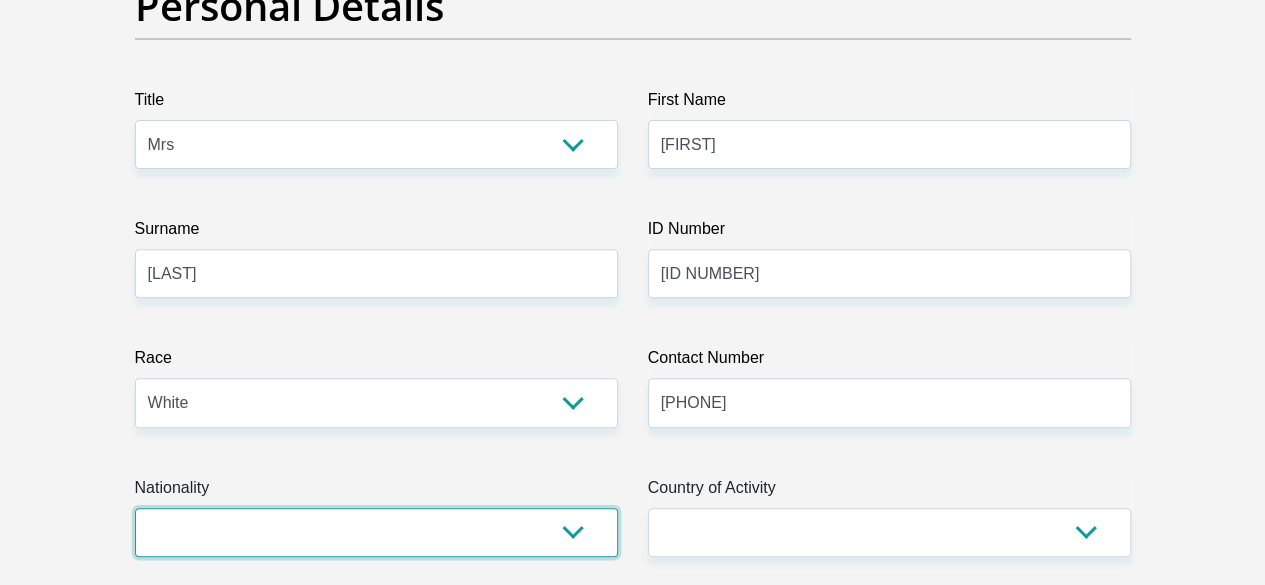click on "South Africa
Afghanistan
Aland Islands
Albania
Algeria
America Samoa
American Virgin Islands
Andorra
Angola
Anguilla
Antarctica
Antigua and Barbuda
Argentina
Armenia
Aruba
Ascension Island
Australia
Austria
Azerbaijan
Bahamas
Bahrain
Bangladesh
Barbados
Chad" at bounding box center (376, 532) 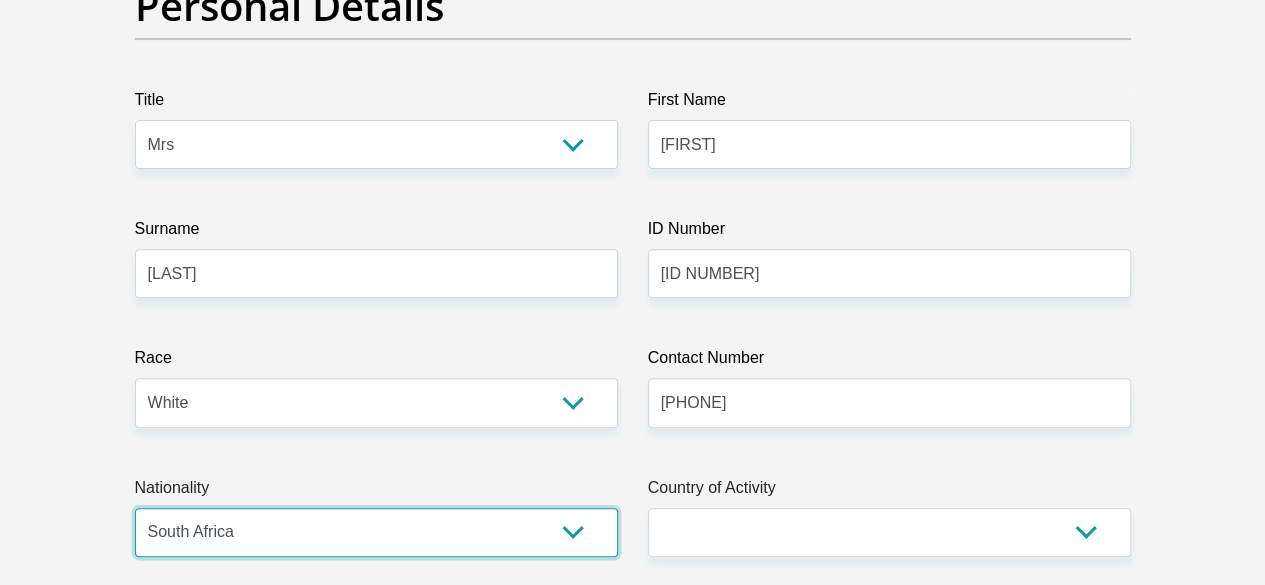 click on "South Africa
Afghanistan
Aland Islands
Albania
Algeria
America Samoa
American Virgin Islands
Andorra
Angola
Anguilla
Antarctica
Antigua and Barbuda
Argentina
Armenia
Aruba
Ascension Island
Australia
Austria
Azerbaijan
Bahamas
Bahrain
Bangladesh
Barbados
Chad" at bounding box center (376, 532) 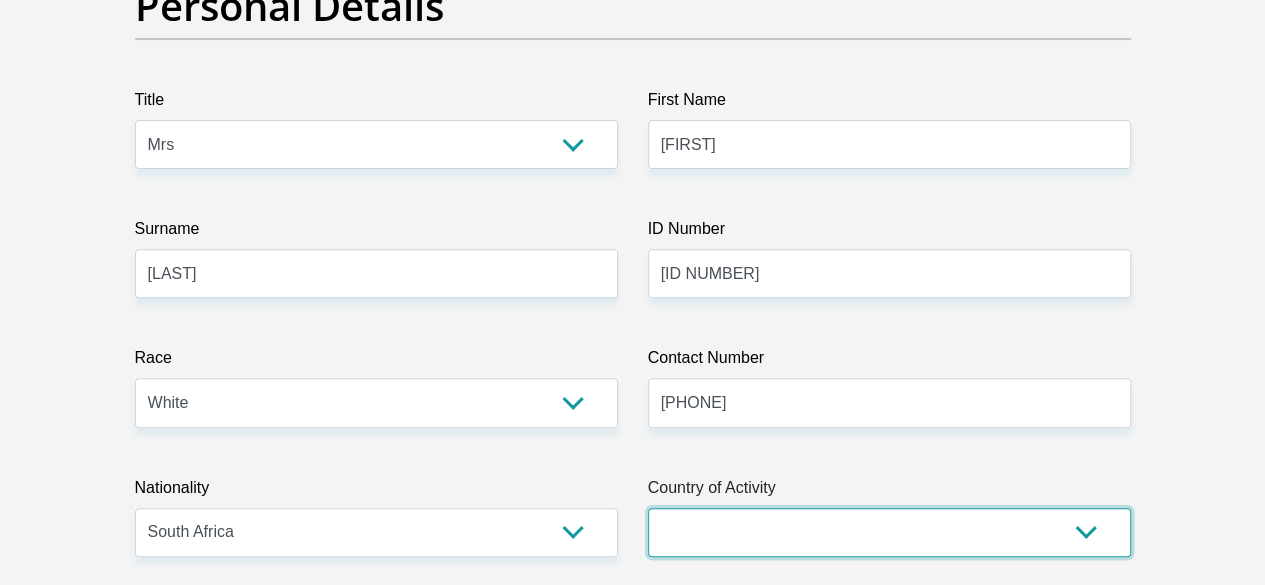 click on "South Africa
Afghanistan
Aland Islands
Albania
Algeria
America Samoa
American Virgin Islands
Andorra
Angola
Anguilla
Antarctica
Antigua and Barbuda
Argentina
Armenia
Aruba
Ascension Island
Australia
Austria
Azerbaijan
Chad" at bounding box center [889, 532] 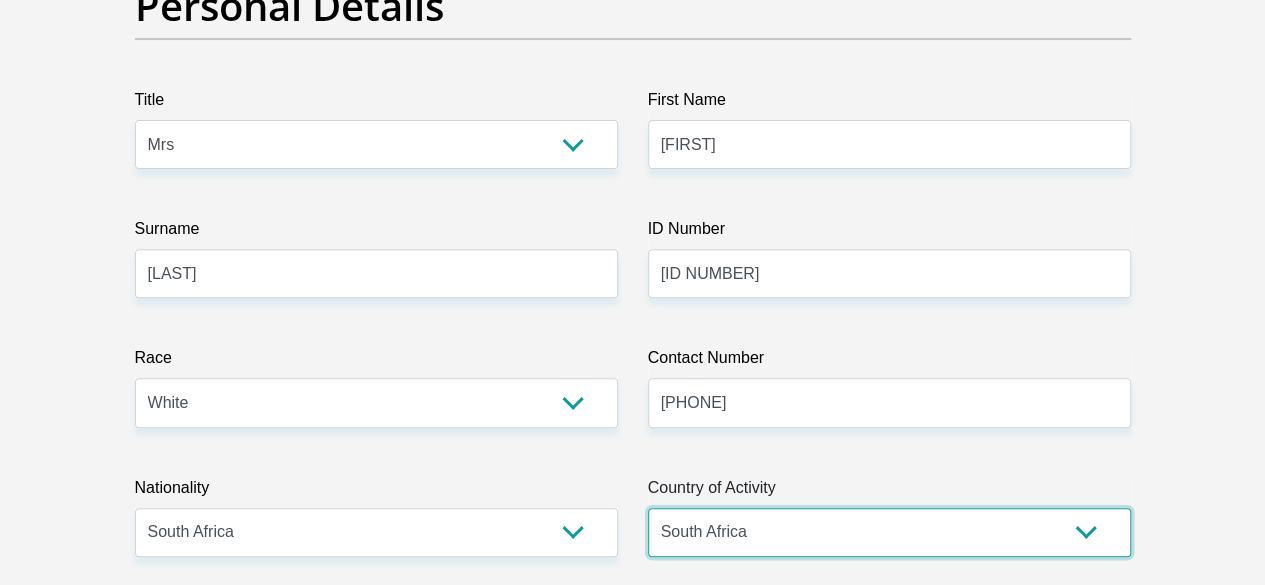 click on "South Africa
Afghanistan
Aland Islands
Albania
Algeria
America Samoa
American Virgin Islands
Andorra
Angola
Anguilla
Antarctica
Antigua and Barbuda
Argentina
Armenia
Aruba
Ascension Island
Australia
Austria
Azerbaijan
Chad" at bounding box center (889, 532) 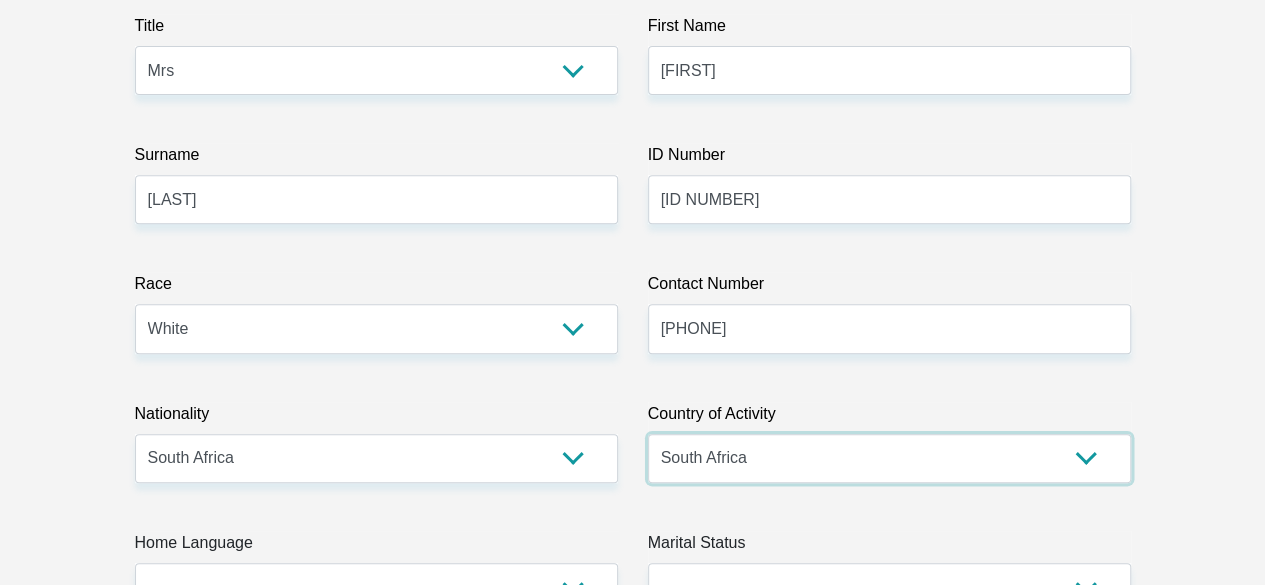 scroll, scrollTop: 500, scrollLeft: 0, axis: vertical 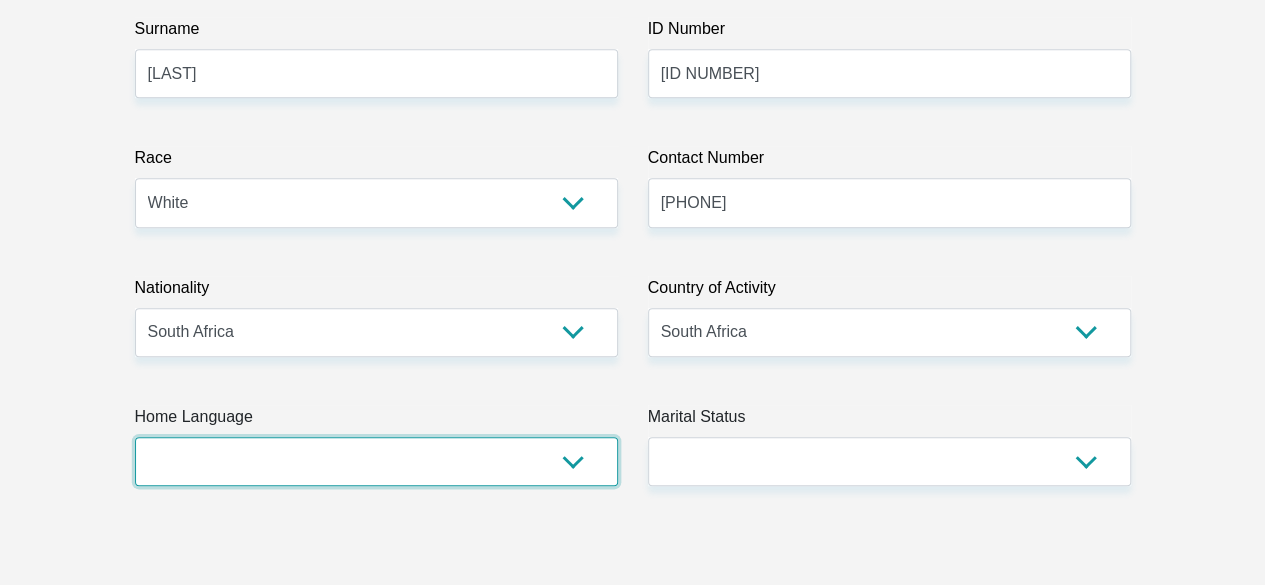 click on "Afrikaans
English
Sepedi
South Ndebele
Southern Sotho
Swati
Tsonga
Tswana
Venda
Xhosa
Zulu
Other" at bounding box center (376, 461) 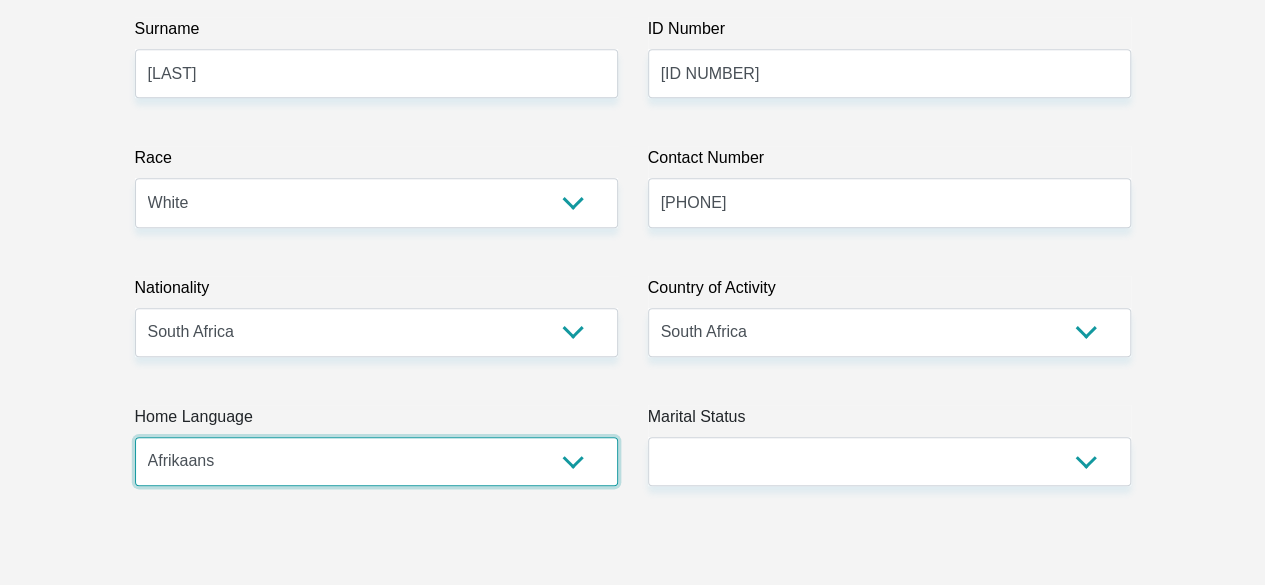 click on "Afrikaans
English
Sepedi
South Ndebele
Southern Sotho
Swati
Tsonga
Tswana
Venda
Xhosa
Zulu
Other" at bounding box center (376, 461) 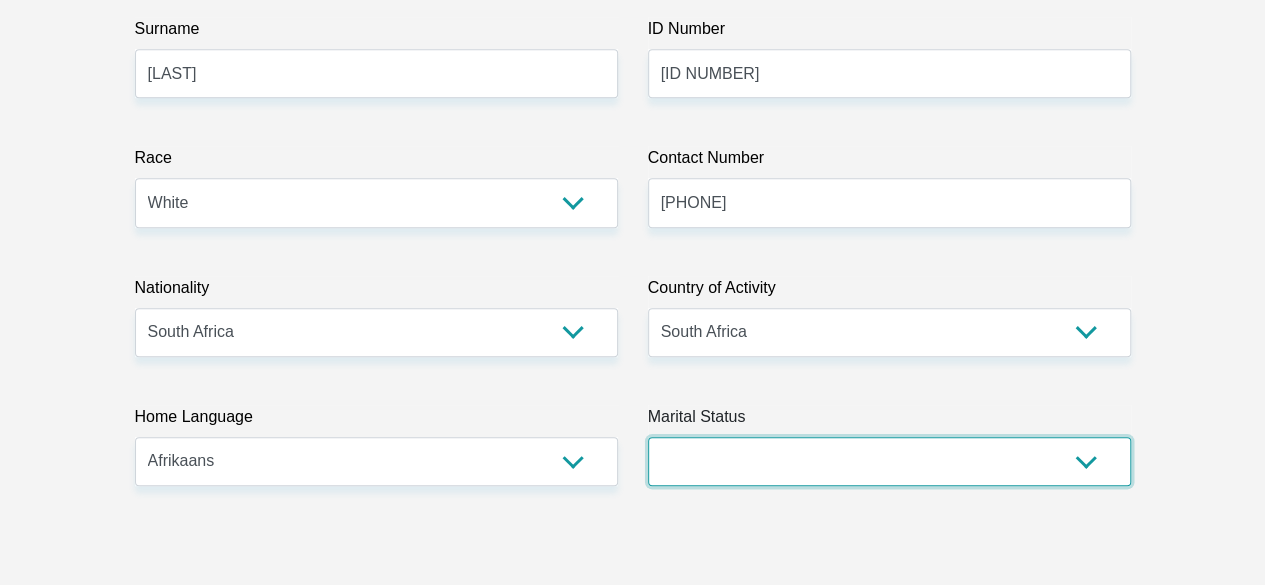 click on "Married ANC
Single
Divorced
Widowed
Married COP or Customary Law" at bounding box center [889, 461] 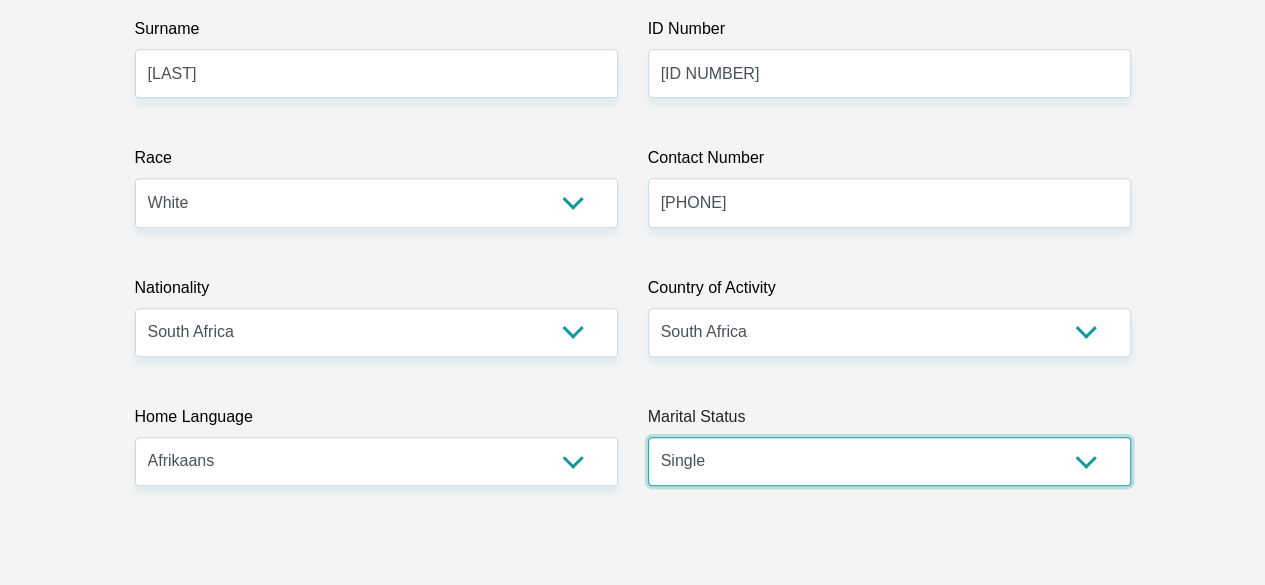 click on "Married ANC
Single
Divorced
Widowed
Married COP or Customary Law" at bounding box center [889, 461] 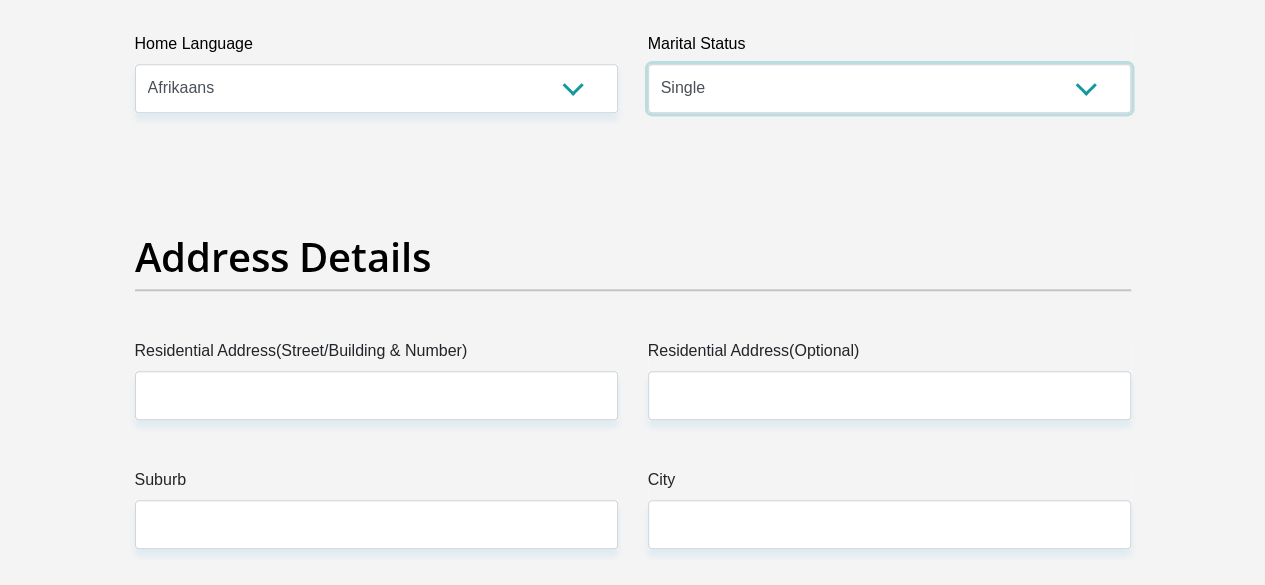 scroll, scrollTop: 900, scrollLeft: 0, axis: vertical 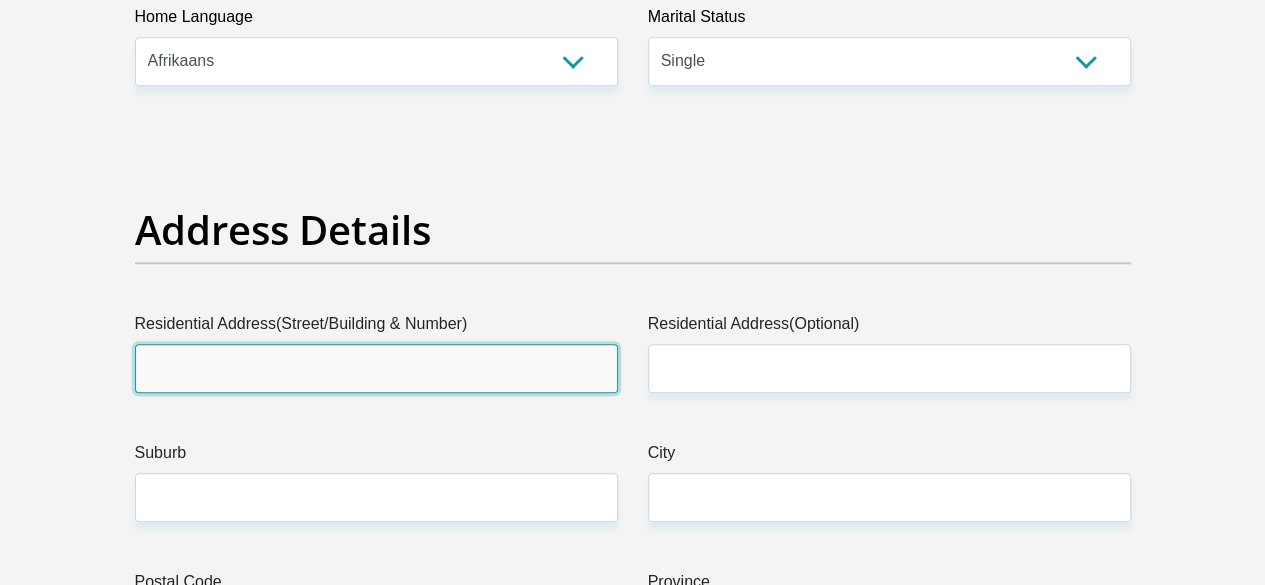 click on "Residential Address(Street/Building & Number)" at bounding box center [376, 368] 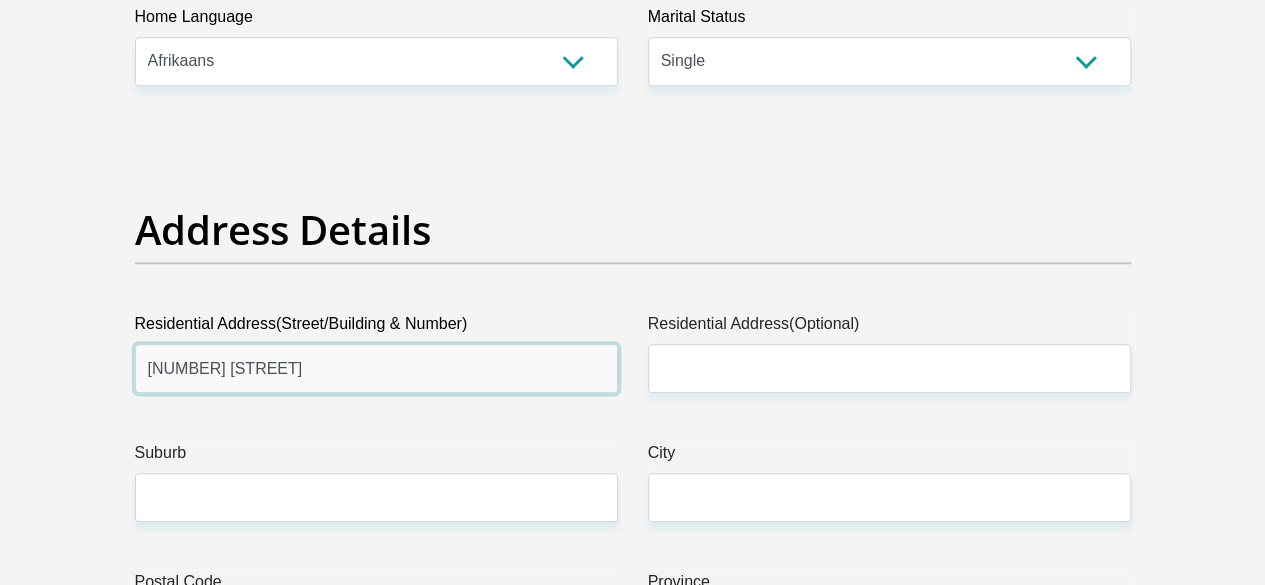 scroll, scrollTop: 1000, scrollLeft: 0, axis: vertical 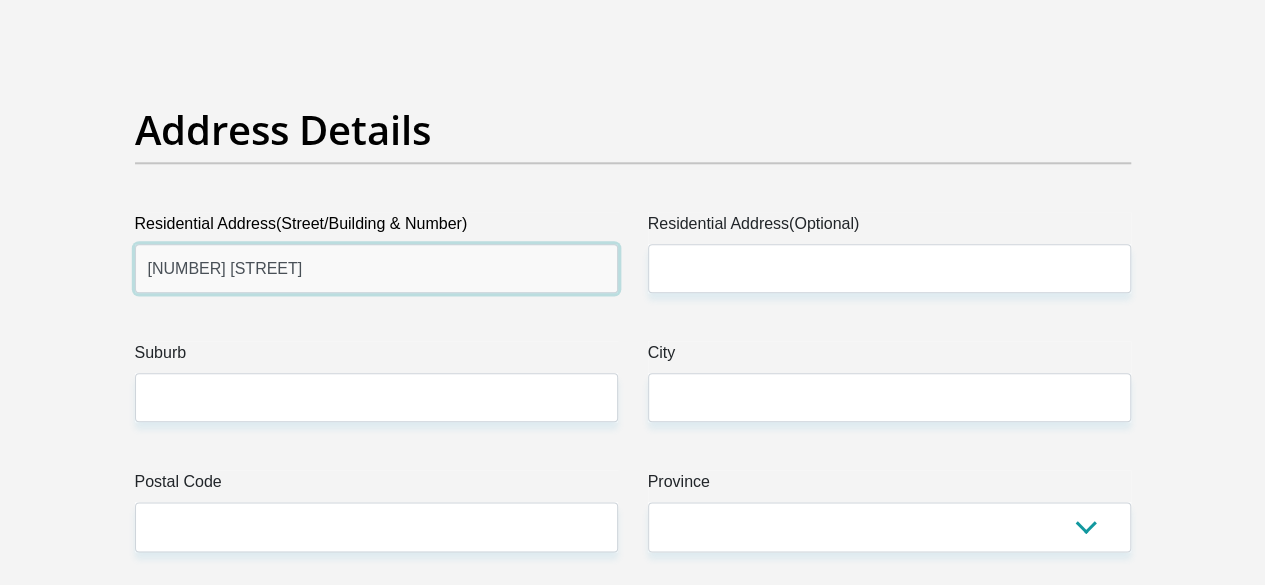 type on "[NUMBER] [STREET]" 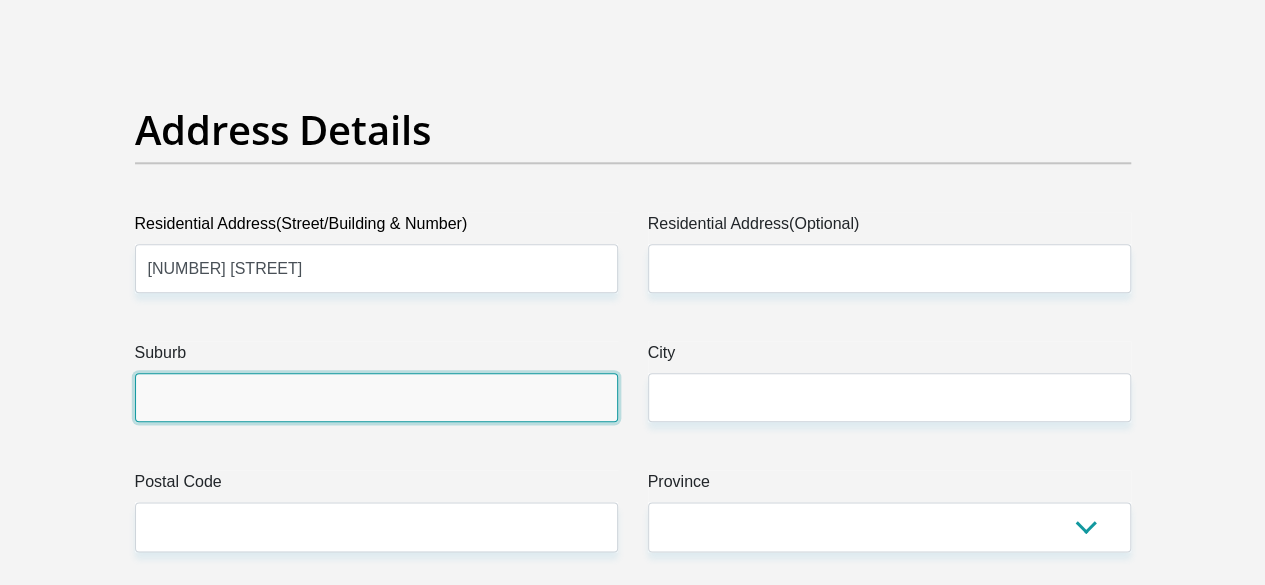 click on "Suburb" at bounding box center (376, 397) 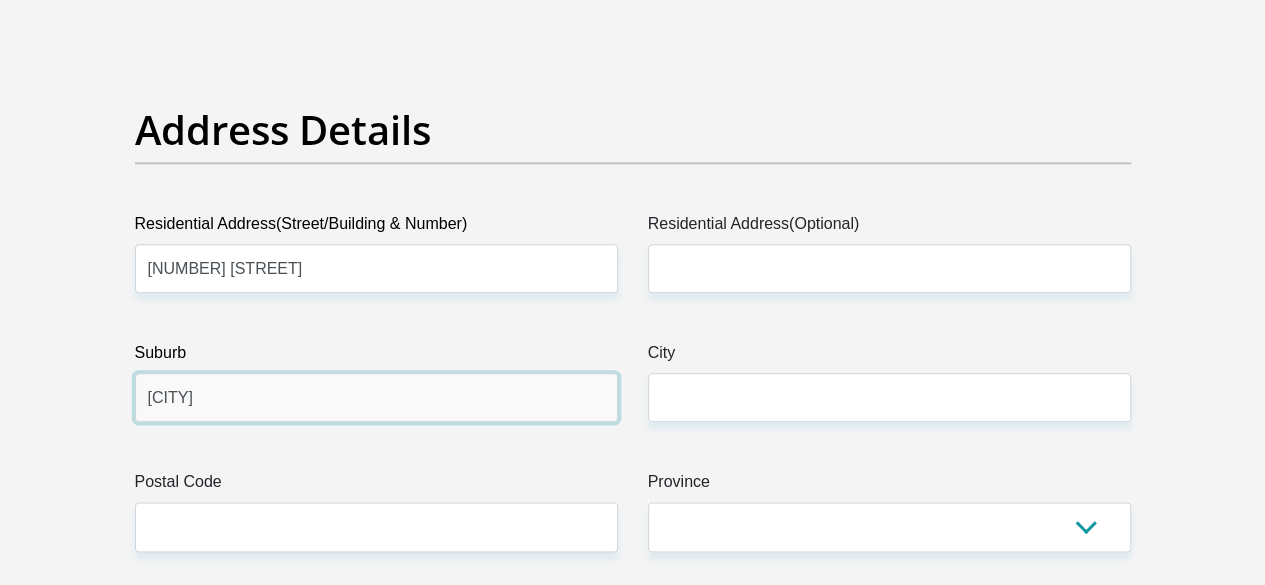 type on "[CITY]" 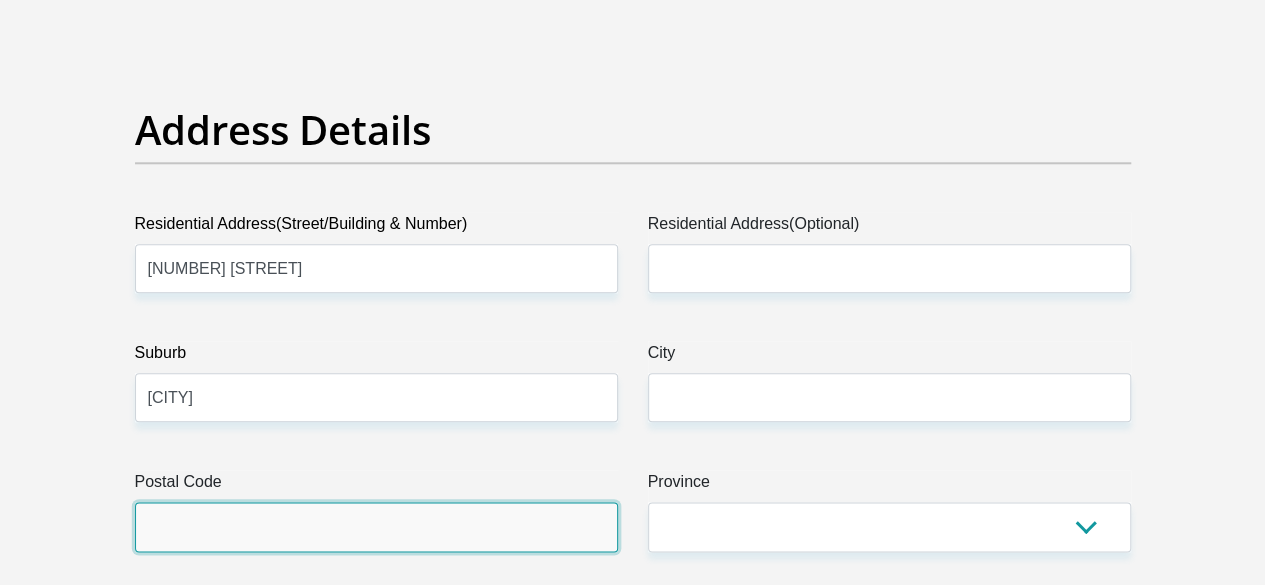 click on "Postal Code" at bounding box center [376, 526] 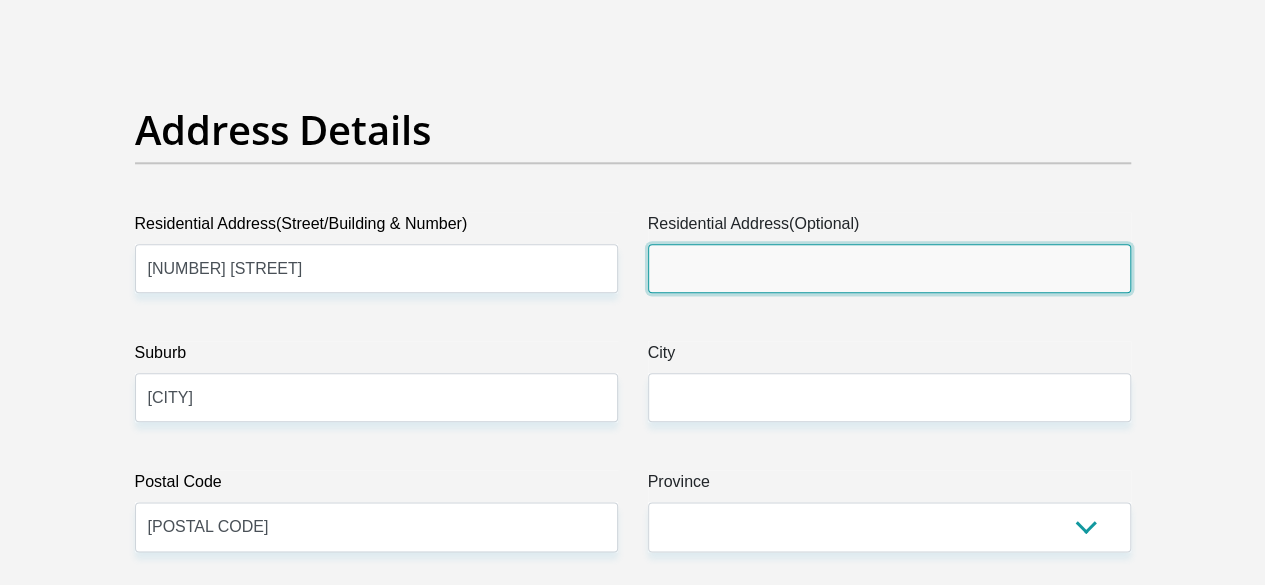 click on "Residential Address(Optional)" at bounding box center (889, 268) 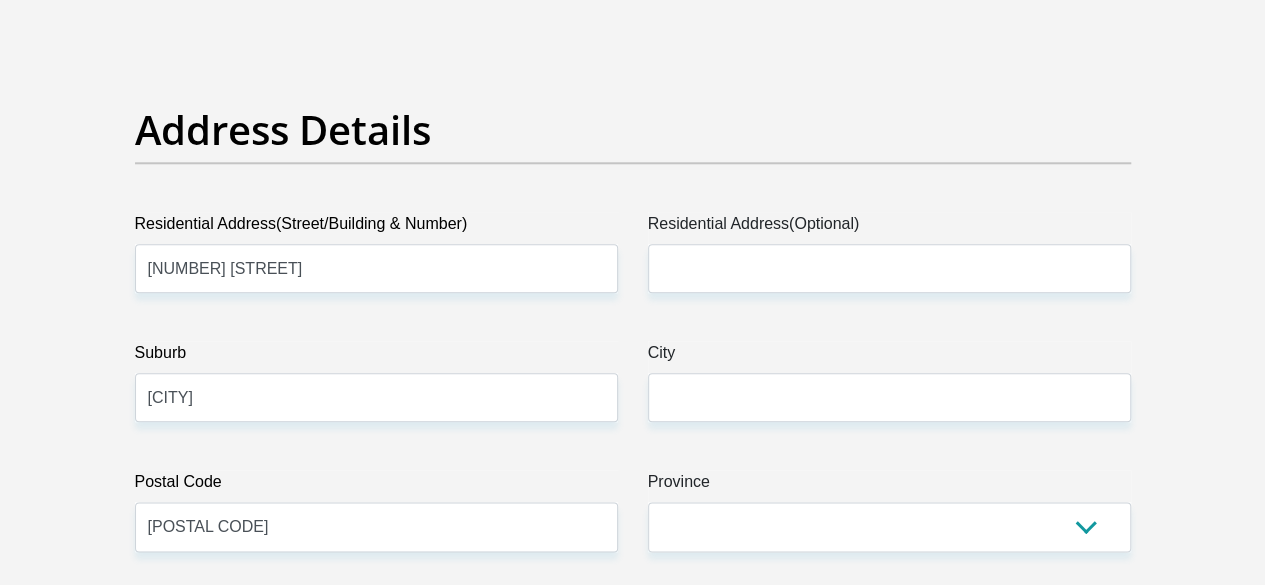 click on "Title
Mr
Ms
Mrs
Dr
Other
First Name
[FIRST]
Surname
[LAST]
ID Number
[ID NUMBER]
Please input valid ID number
Race
Black
Coloured
Indian
White
Other
Contact Number
[PHONE]
Please input valid contact number
Nationality
South Africa
Afghanistan
Aland Islands  Albania  Angola" at bounding box center [633, 2641] 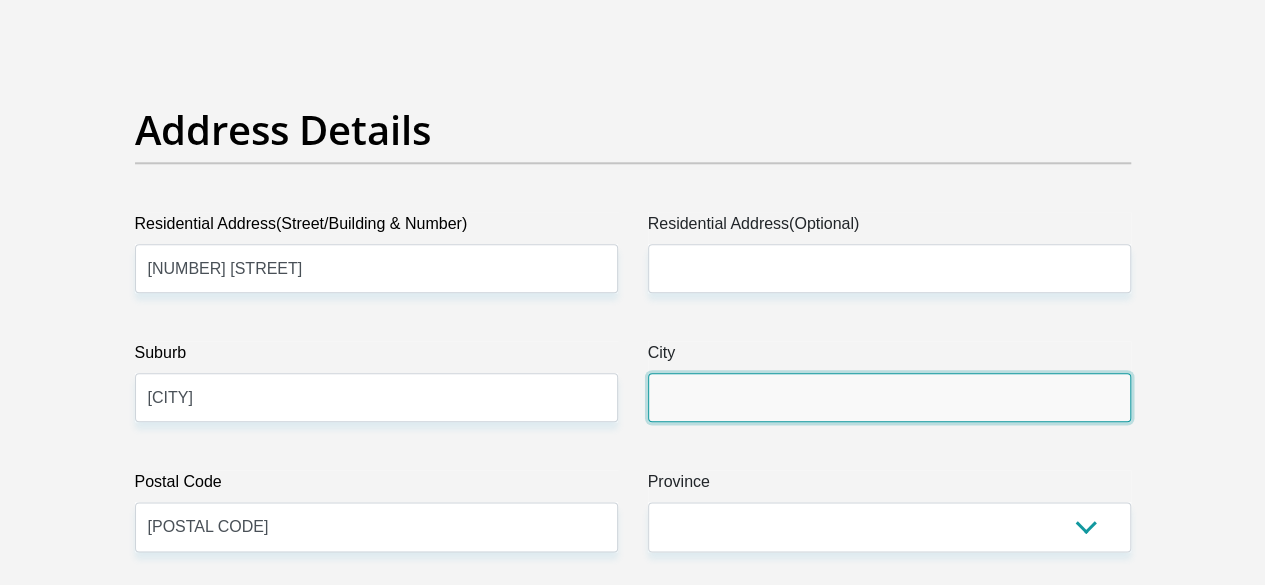 click on "City" at bounding box center (889, 397) 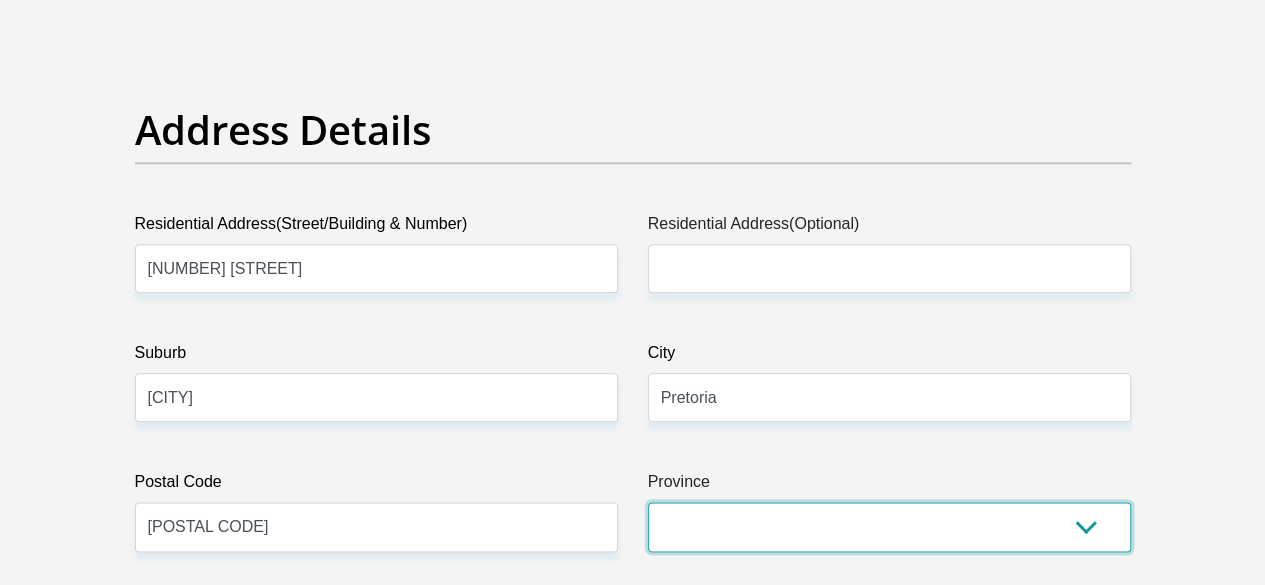 click on "Eastern Cape
Free State
Gauteng
KwaZulu-Natal
Limpopo
Mpumalanga
Northern Cape
North West
Western Cape" at bounding box center [889, 526] 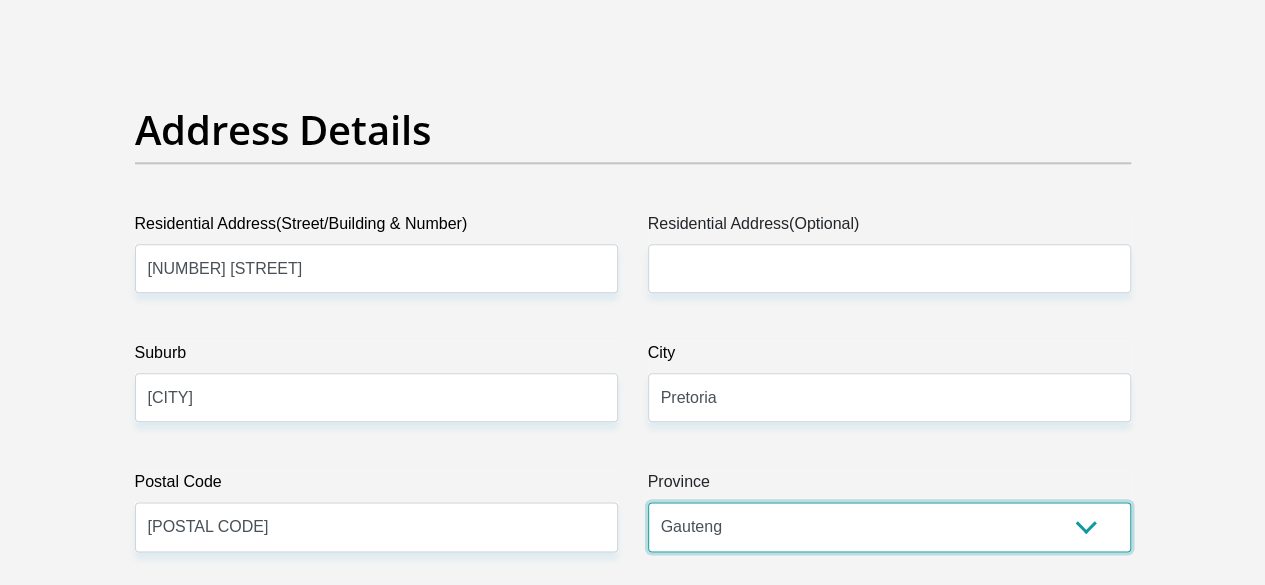 click on "Eastern Cape
Free State
Gauteng
KwaZulu-Natal
Limpopo
Mpumalanga
Northern Cape
North West
Western Cape" at bounding box center [889, 526] 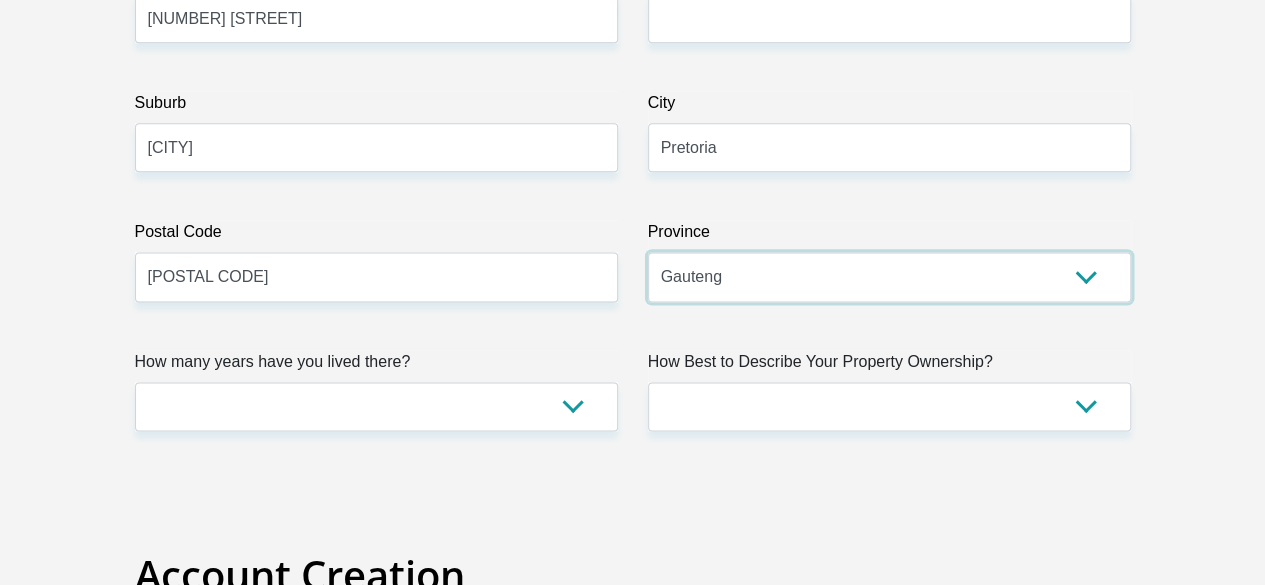 scroll, scrollTop: 1300, scrollLeft: 0, axis: vertical 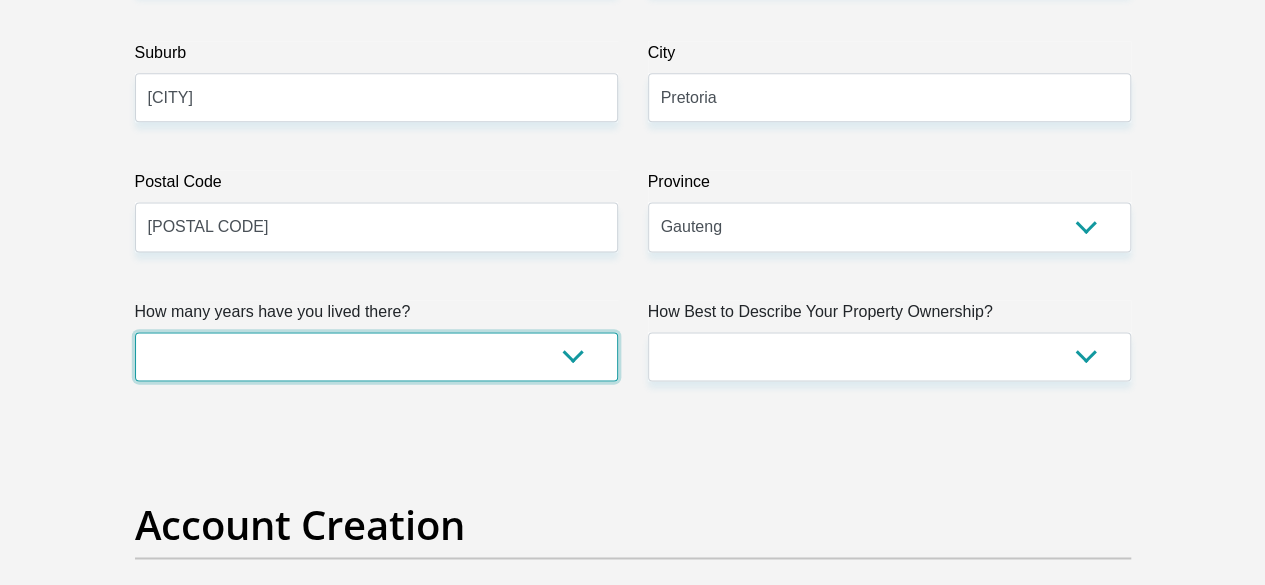 click on "less than 1 year
1-3 years
3-5 years
5+ years" at bounding box center (376, 356) 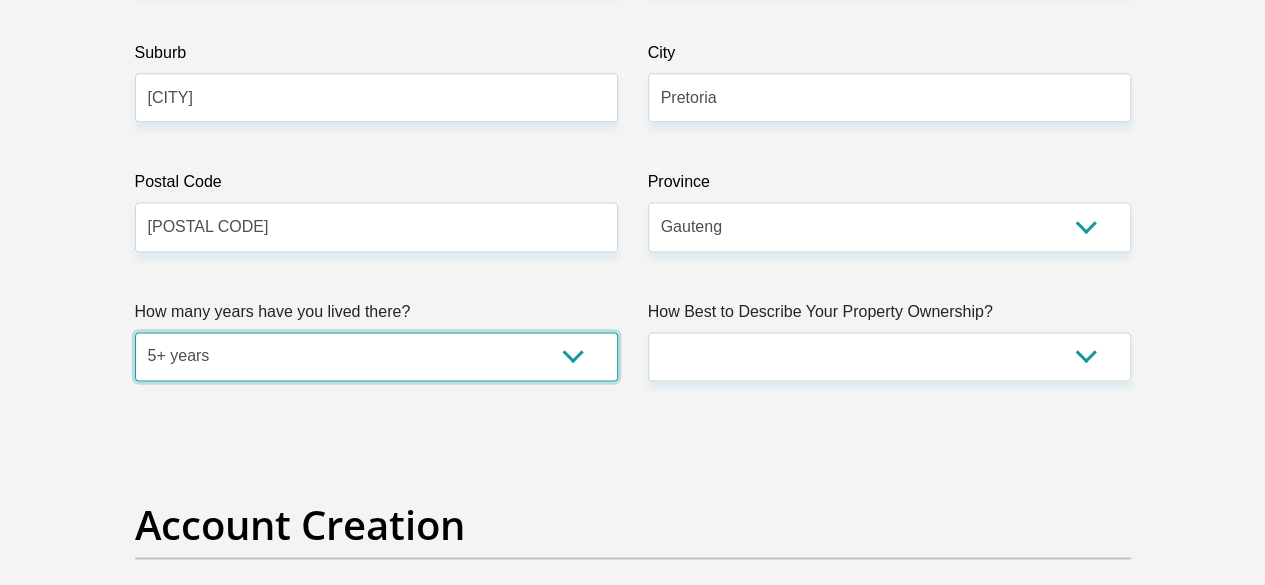 click on "less than 1 year
1-3 years
3-5 years
5+ years" at bounding box center (376, 356) 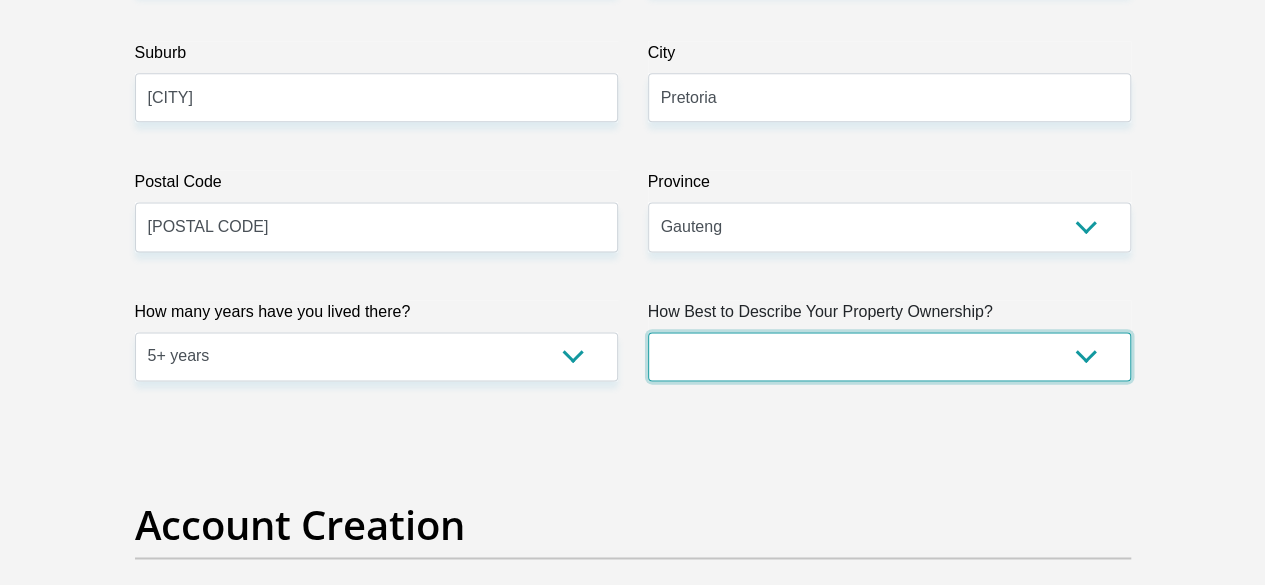 click on "Owned
Rented
Family Owned
Company Dwelling" at bounding box center (889, 356) 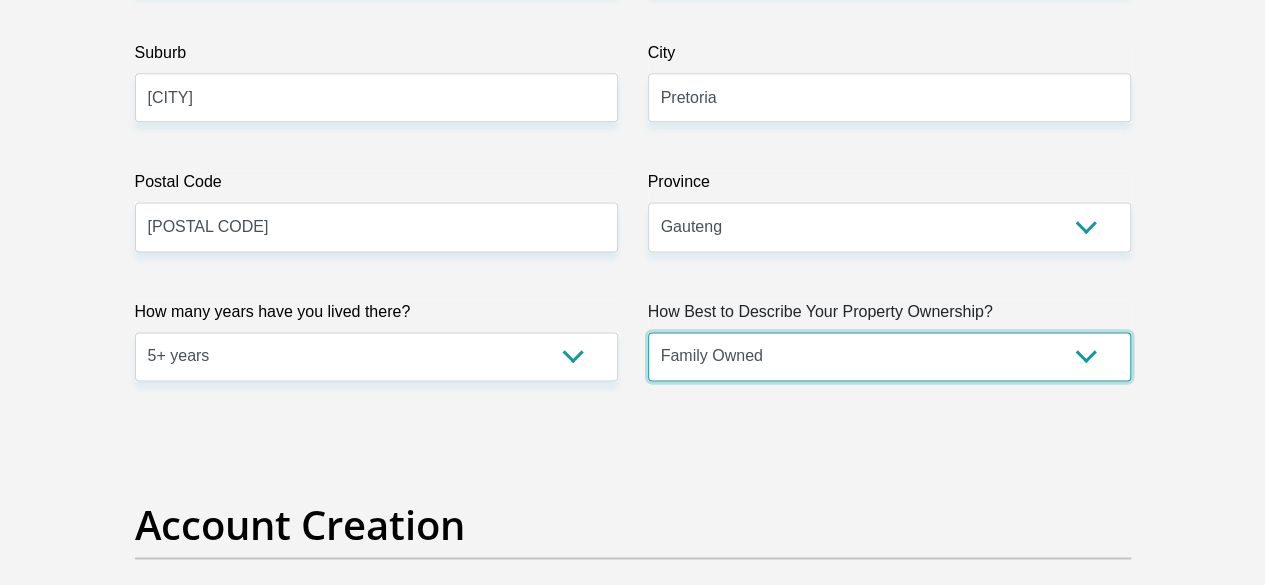 click on "Owned
Rented
Family Owned
Company Dwelling" at bounding box center [889, 356] 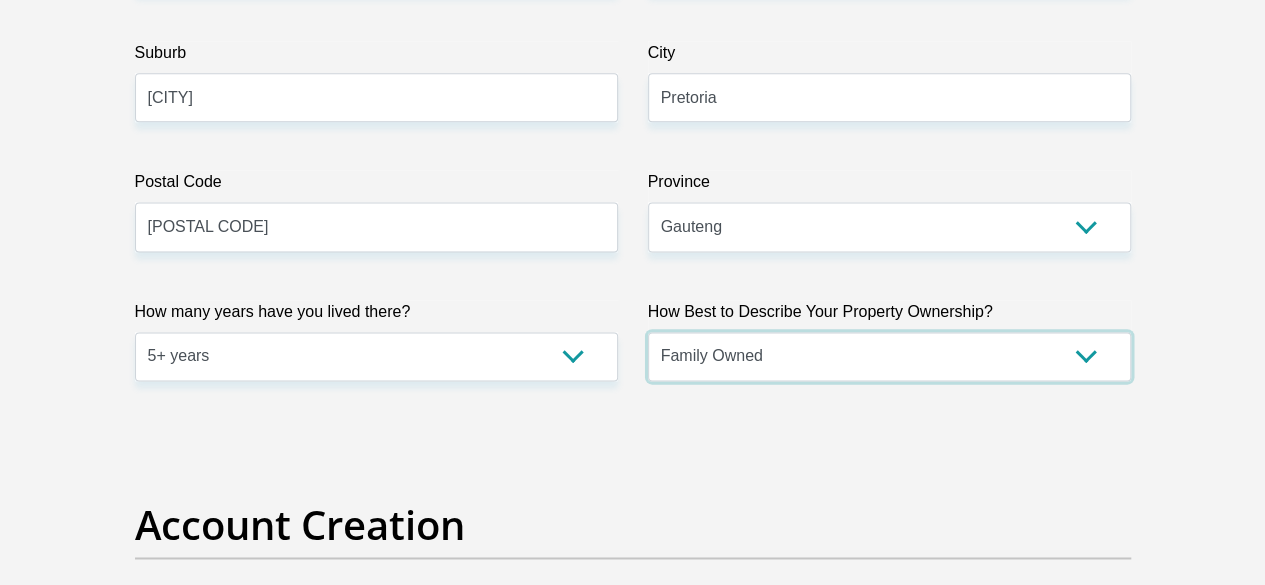 scroll, scrollTop: 1600, scrollLeft: 0, axis: vertical 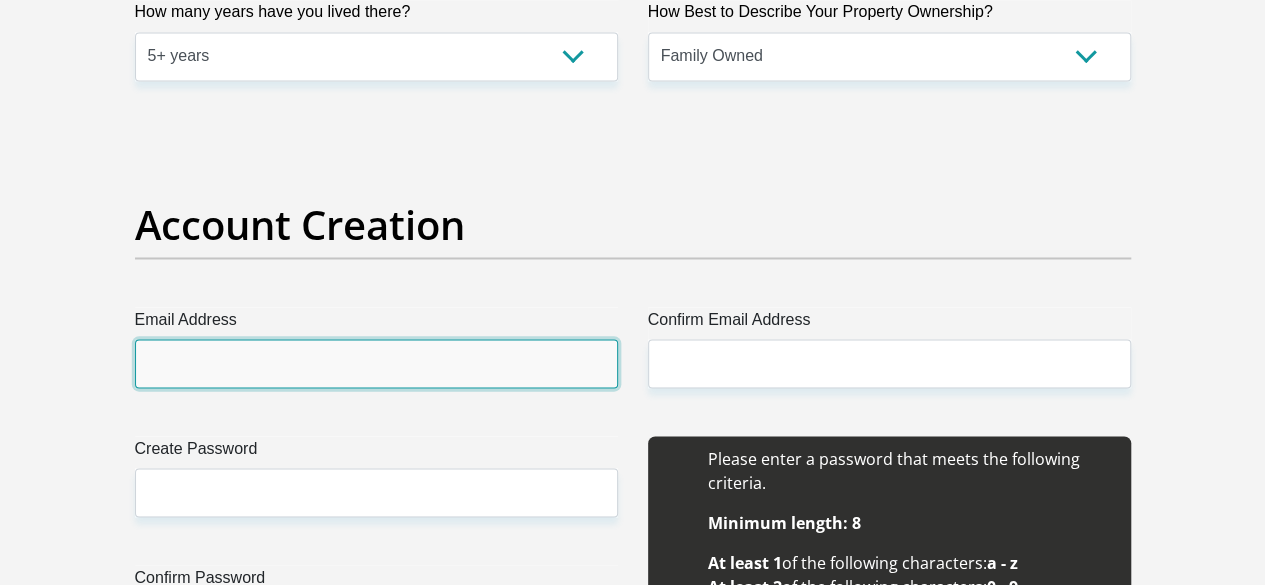 click on "Email Address" at bounding box center (376, 363) 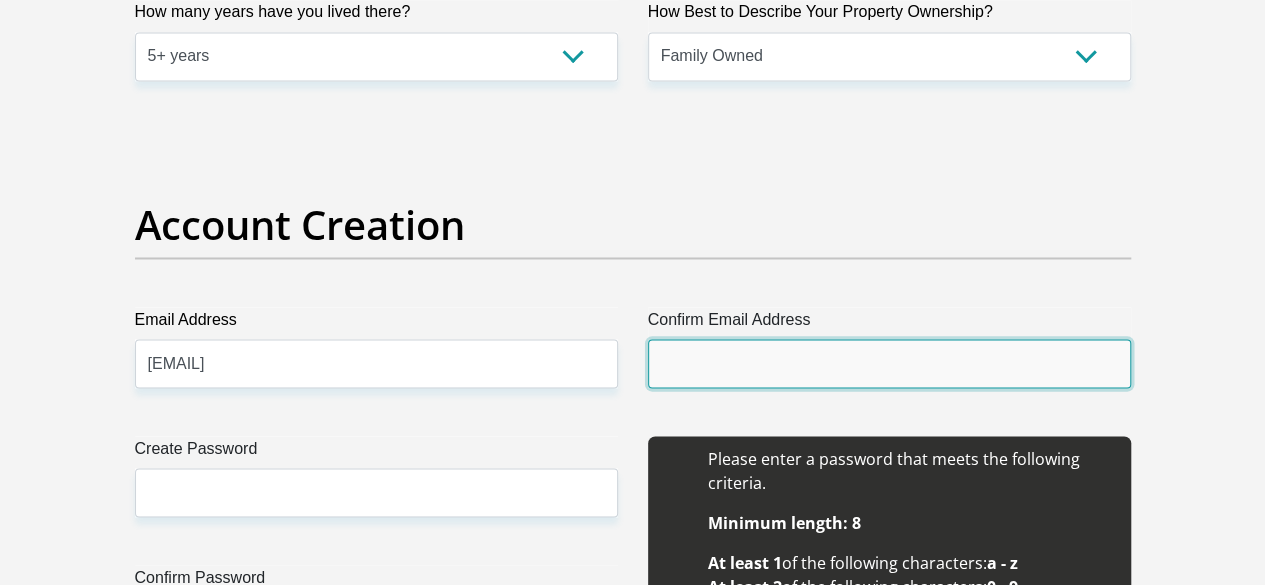 click on "Confirm Email Address" at bounding box center (889, 363) 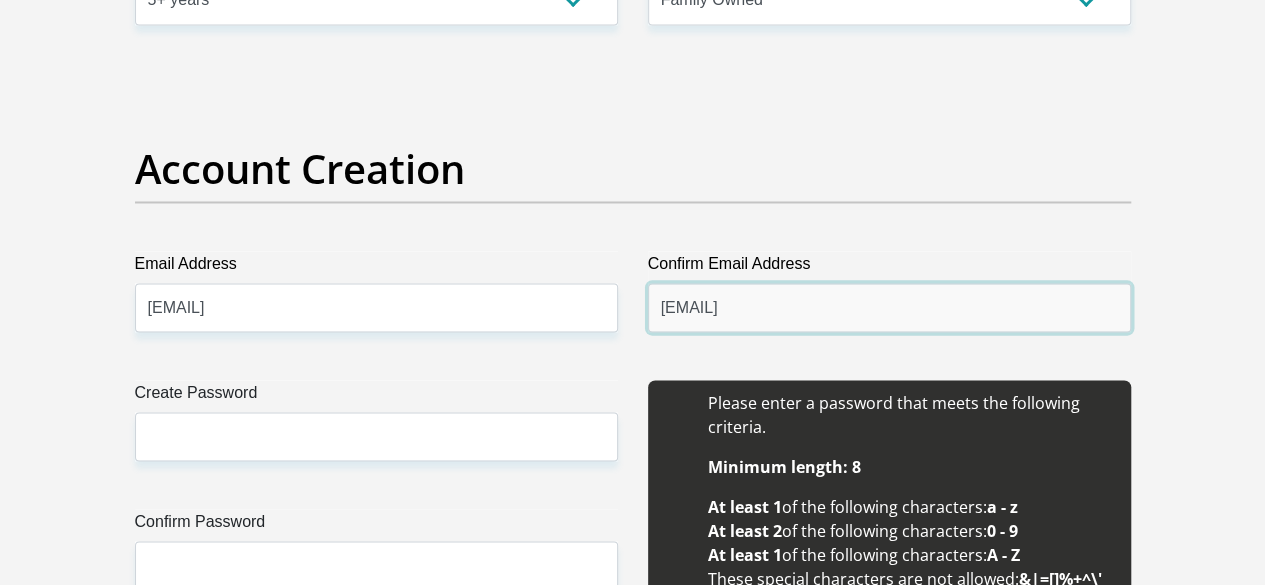 scroll, scrollTop: 1700, scrollLeft: 0, axis: vertical 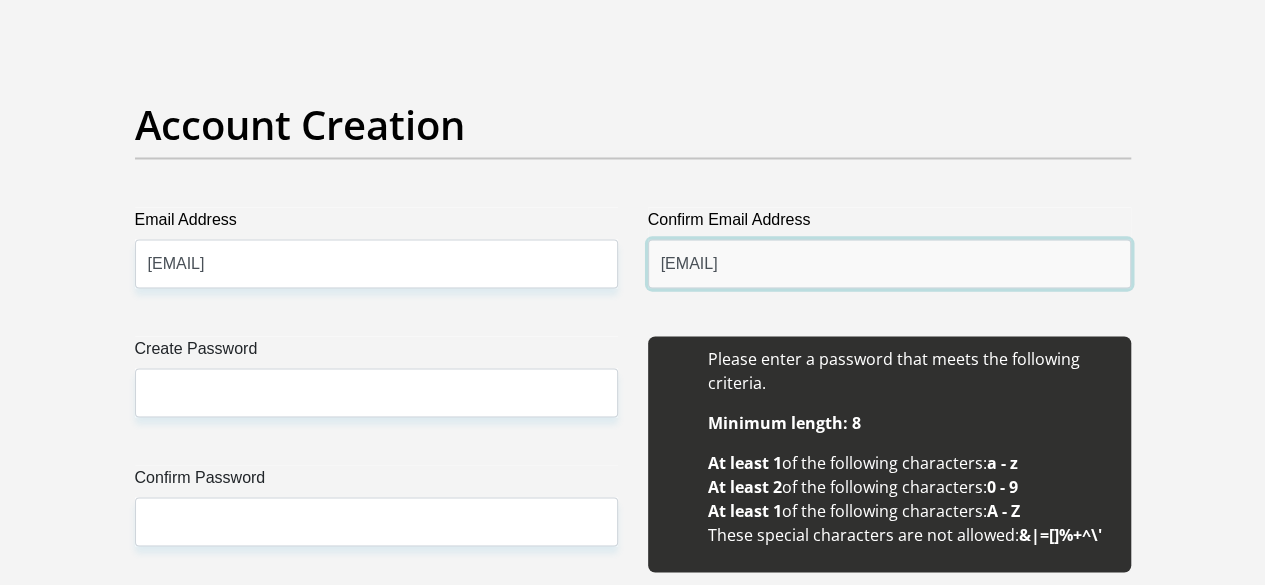 type on "[EMAIL]" 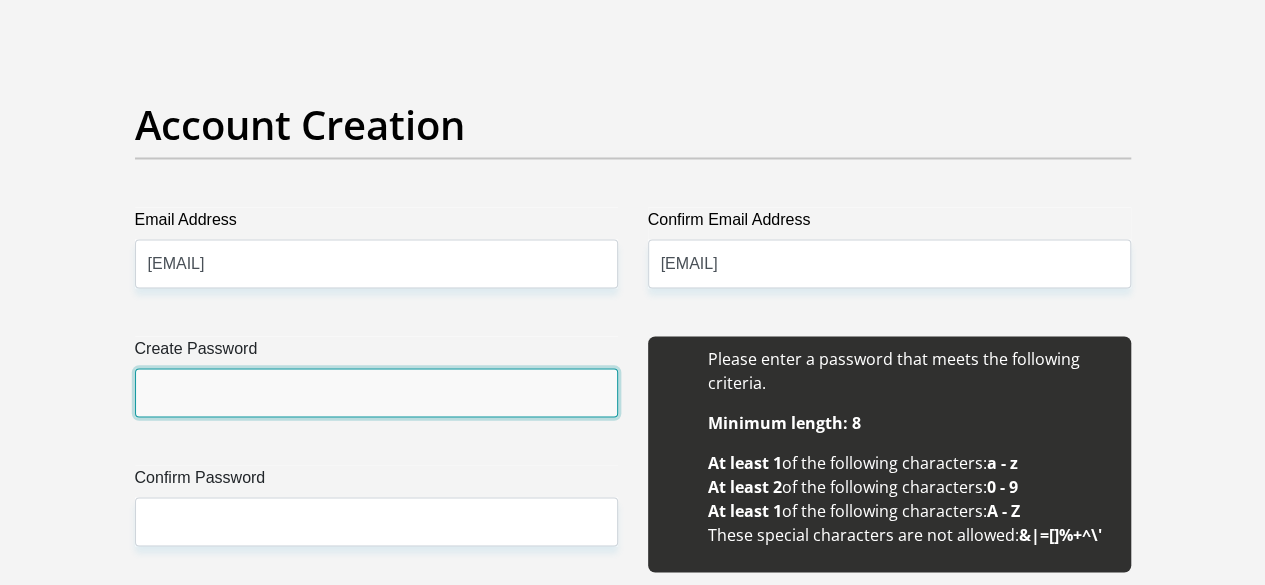 click on "Create Password" at bounding box center (376, 392) 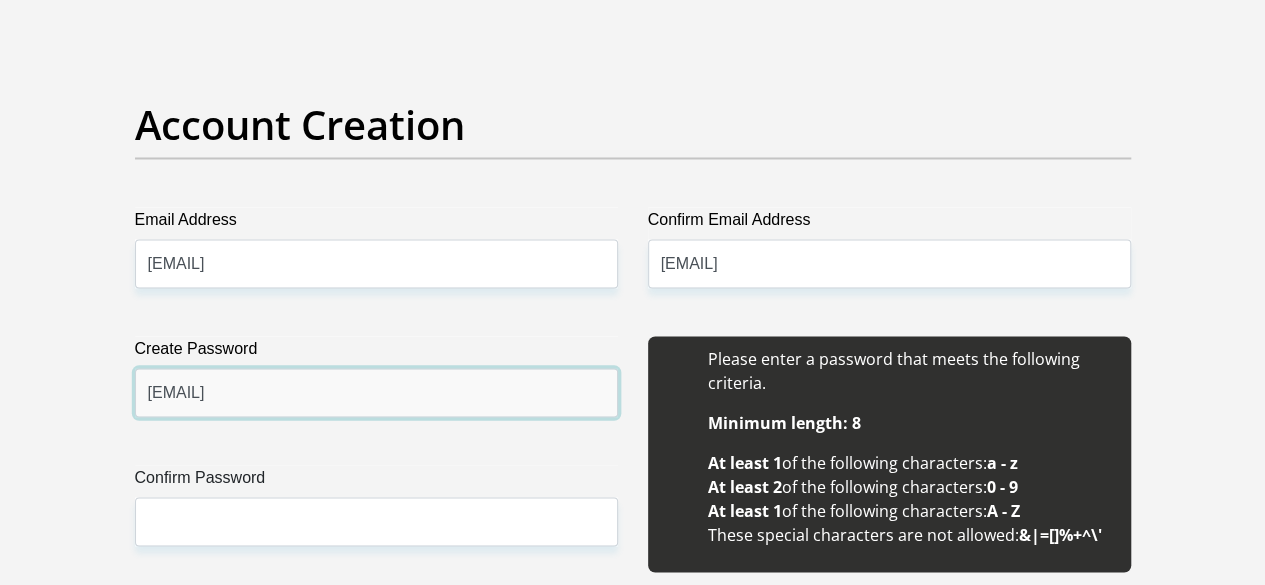 type on "[EMAIL]" 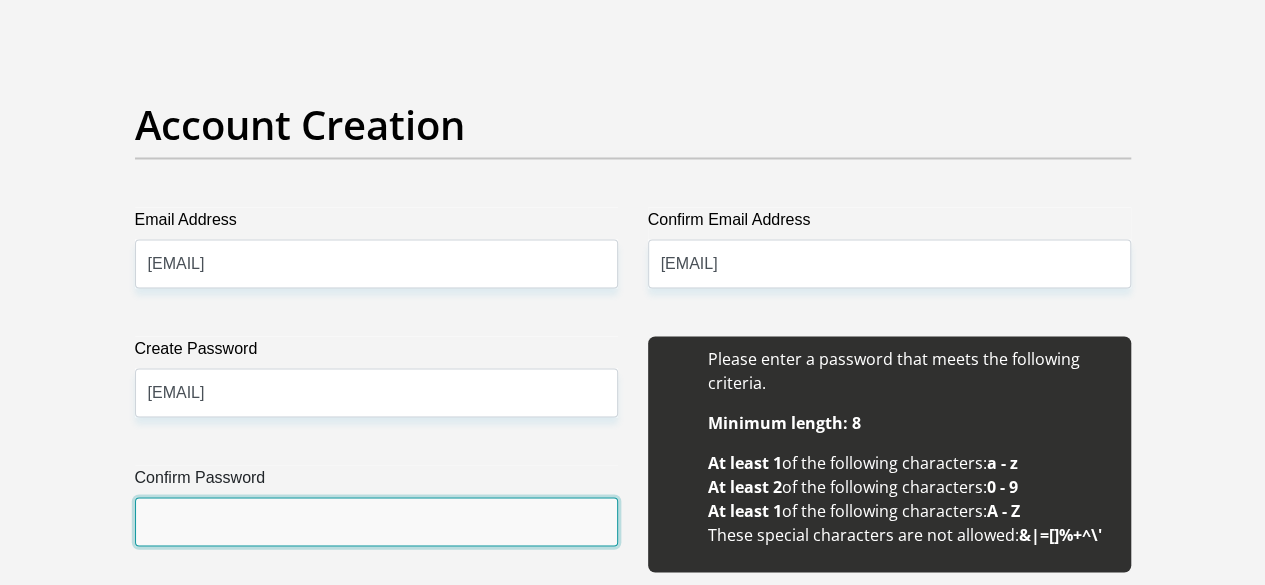 click on "Confirm Password" at bounding box center [376, 521] 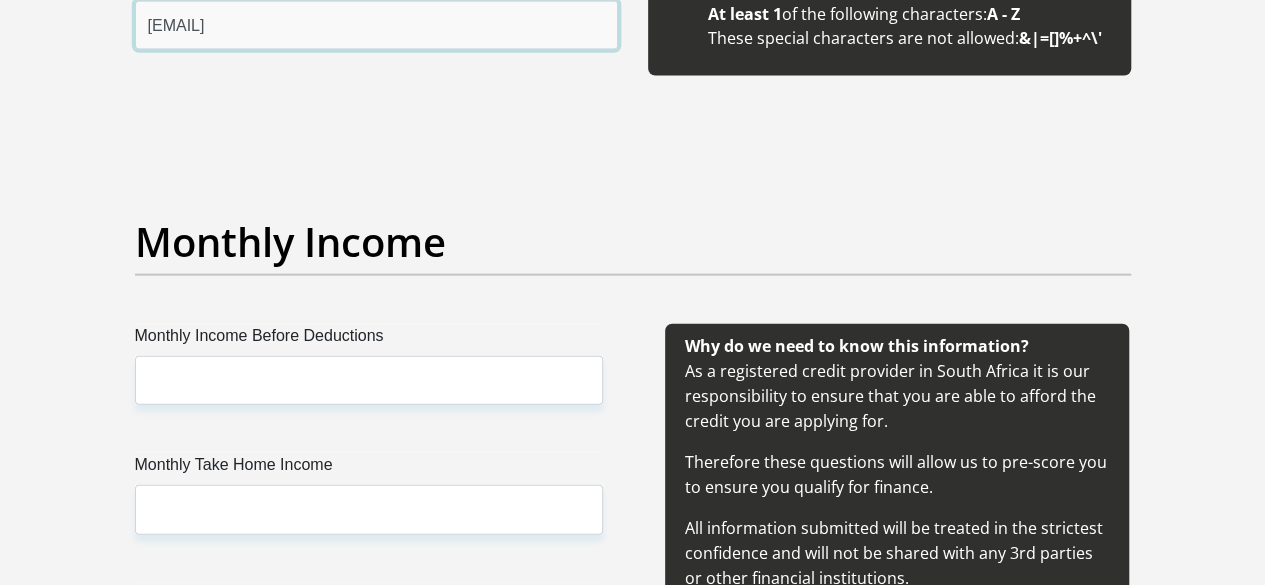 scroll, scrollTop: 2300, scrollLeft: 0, axis: vertical 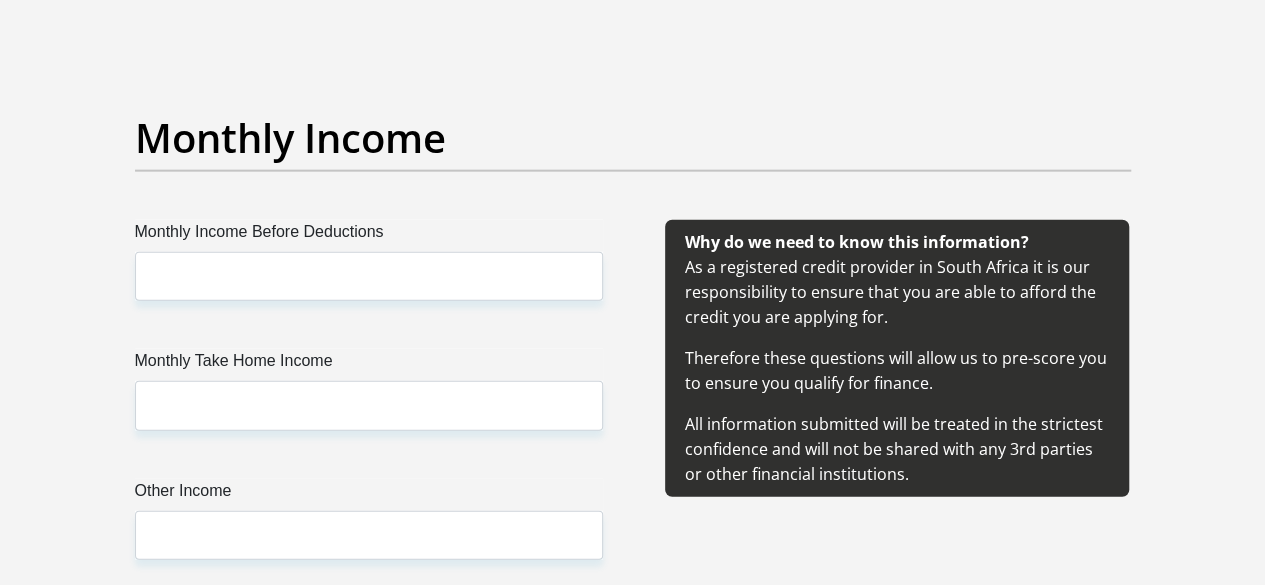 type on "[EMAIL]" 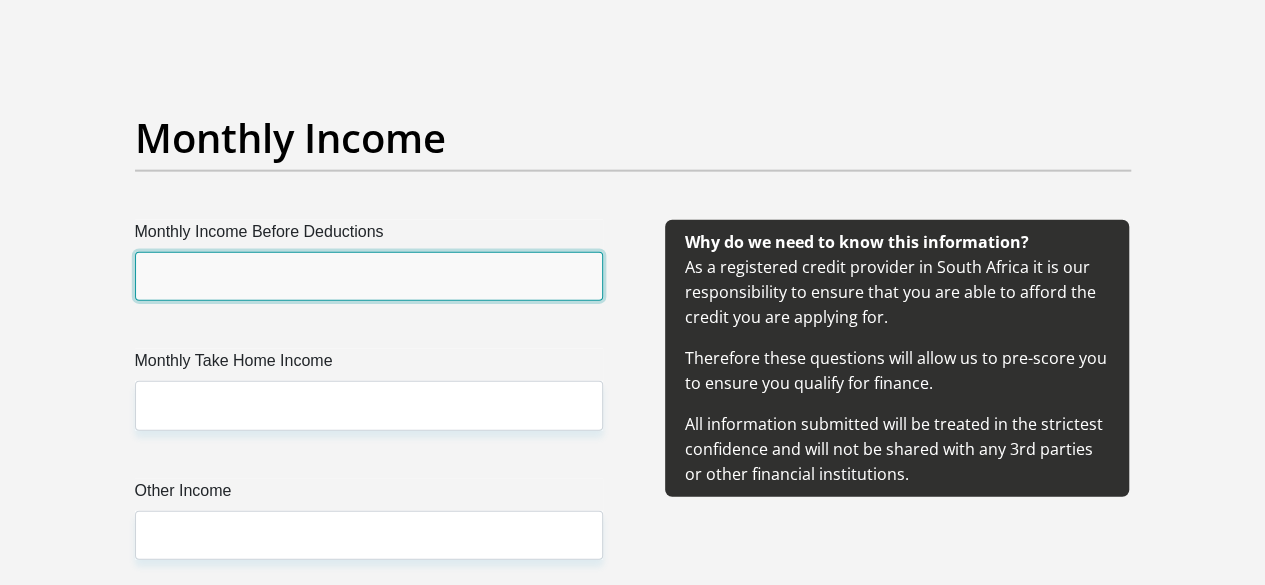 click on "Monthly Income Before Deductions" at bounding box center (369, 276) 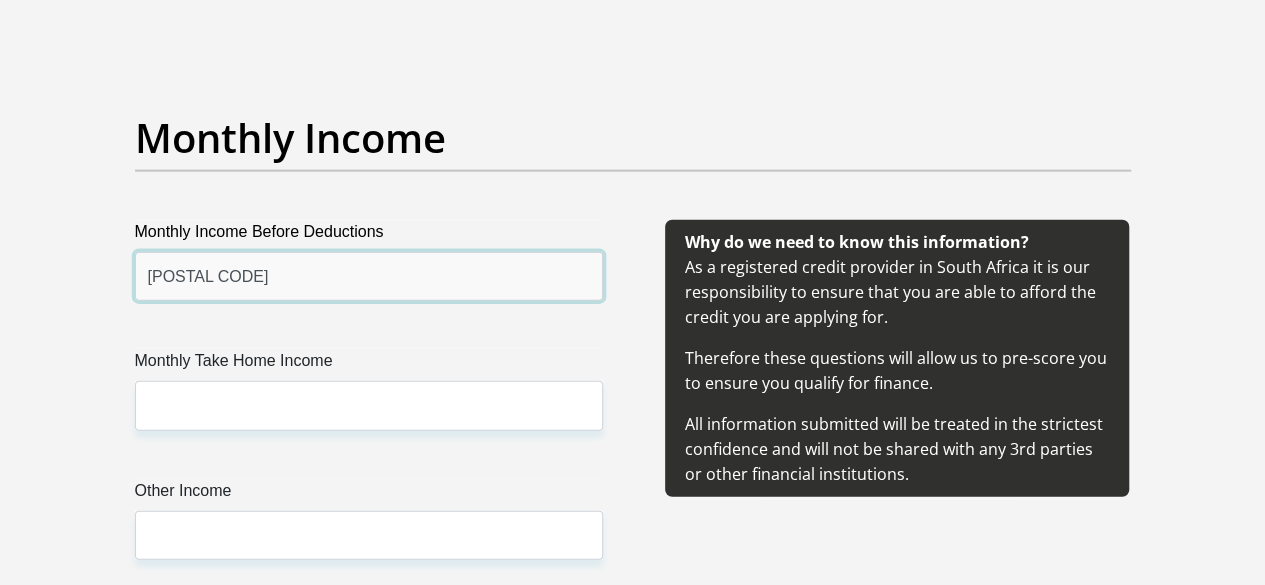 type on "[POSTAL CODE]" 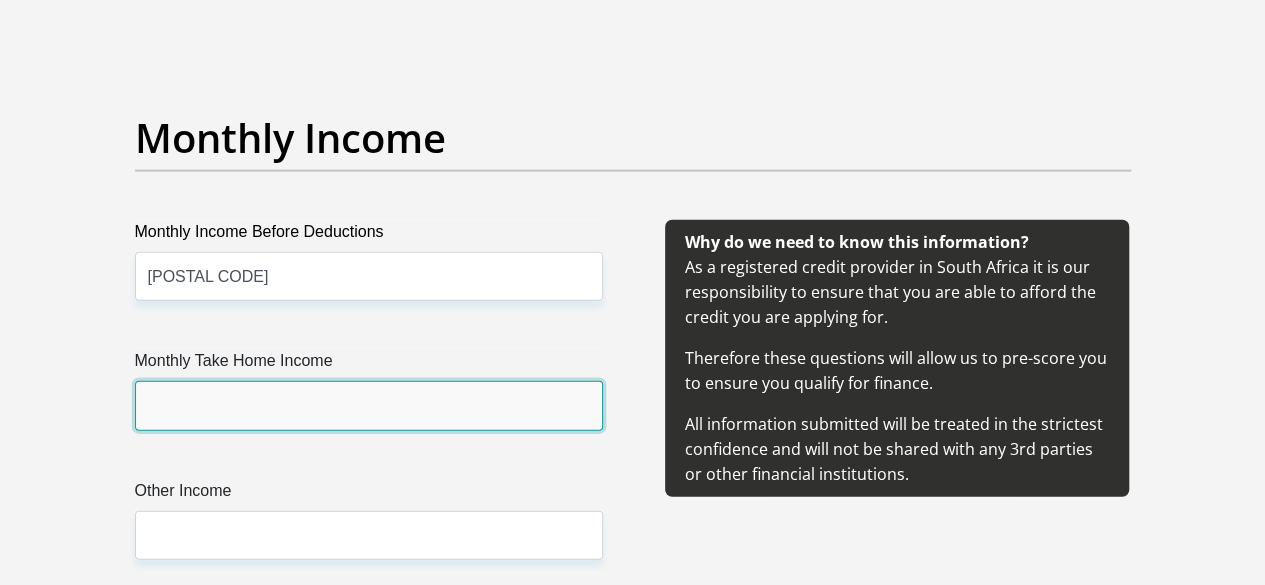 click on "Monthly Take Home Income" at bounding box center (369, 405) 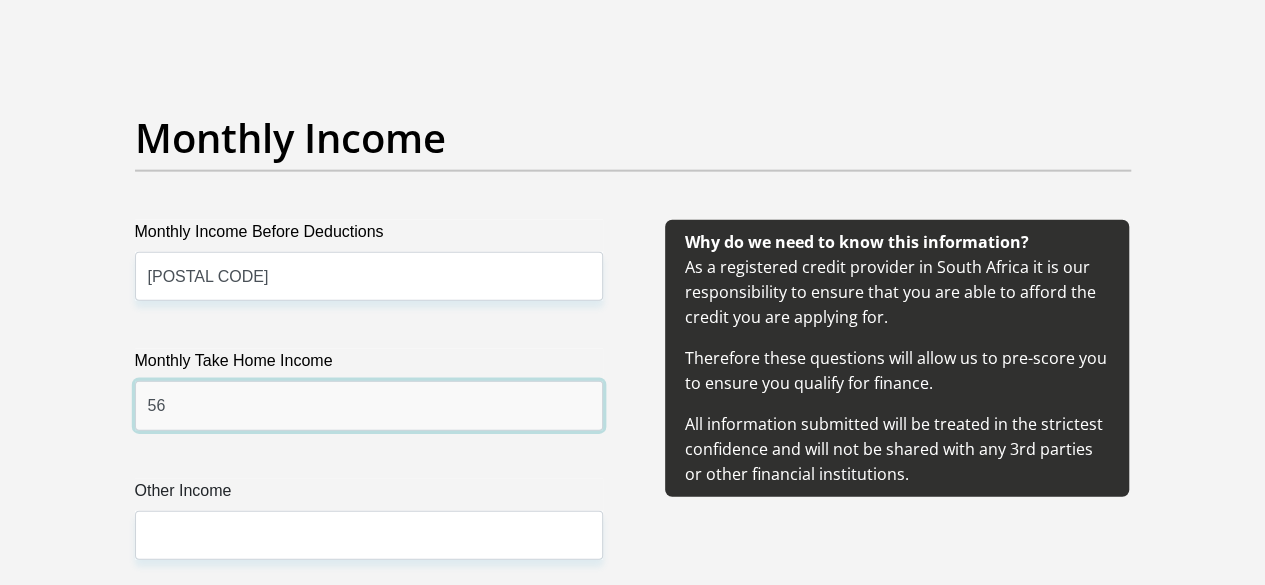 type on "5" 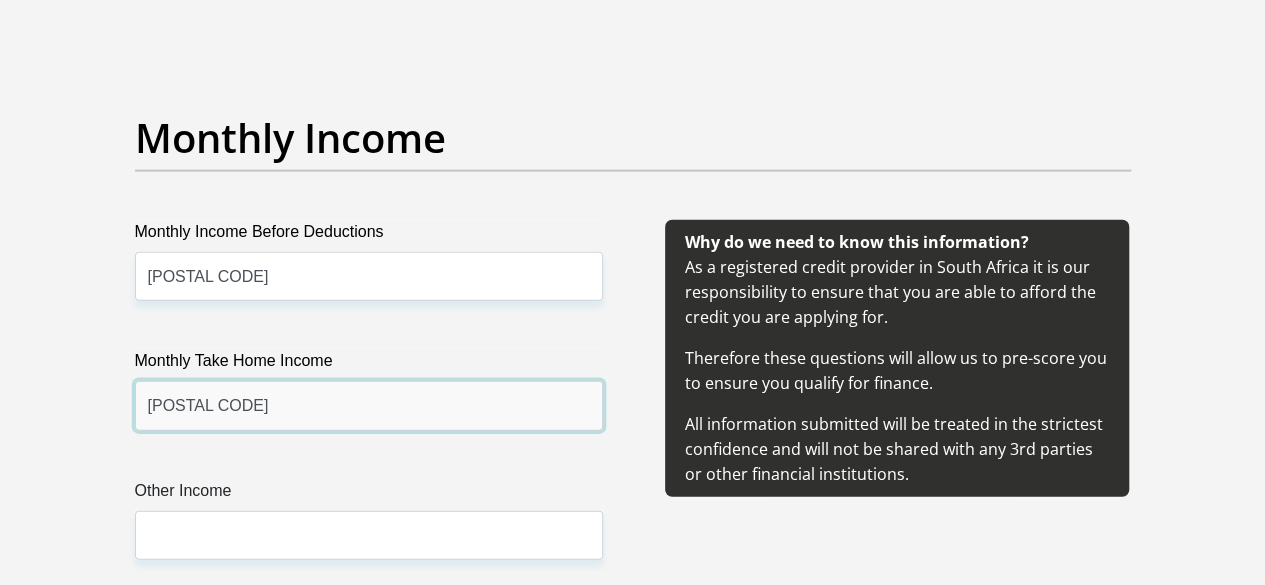 type on "[POSTAL CODE]" 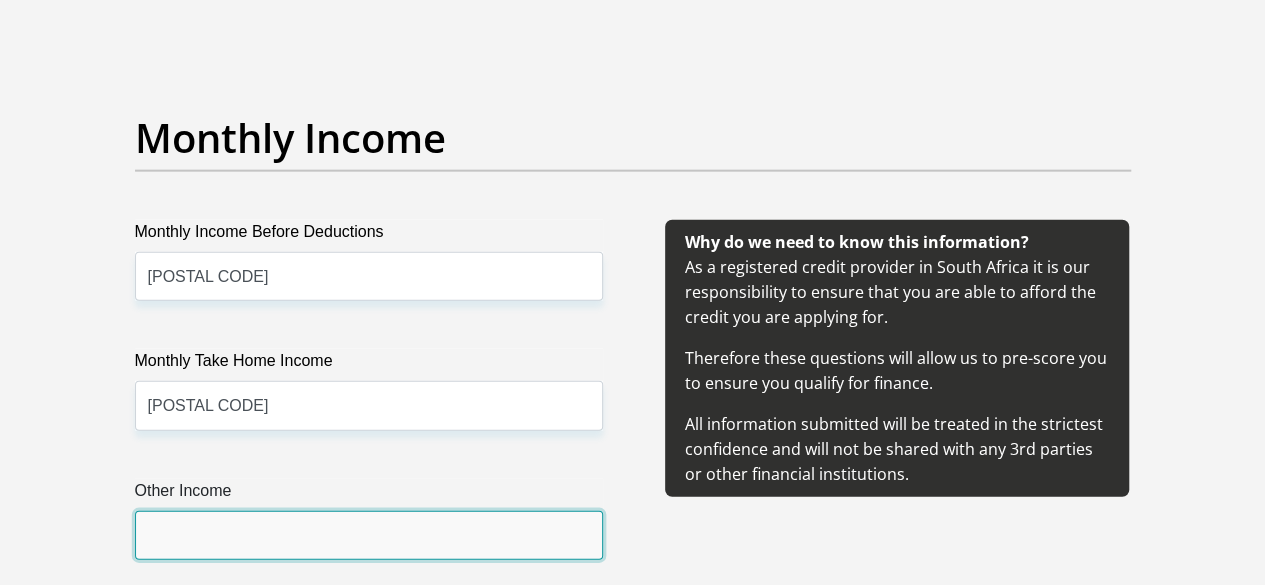 click on "Other Income" at bounding box center [369, 535] 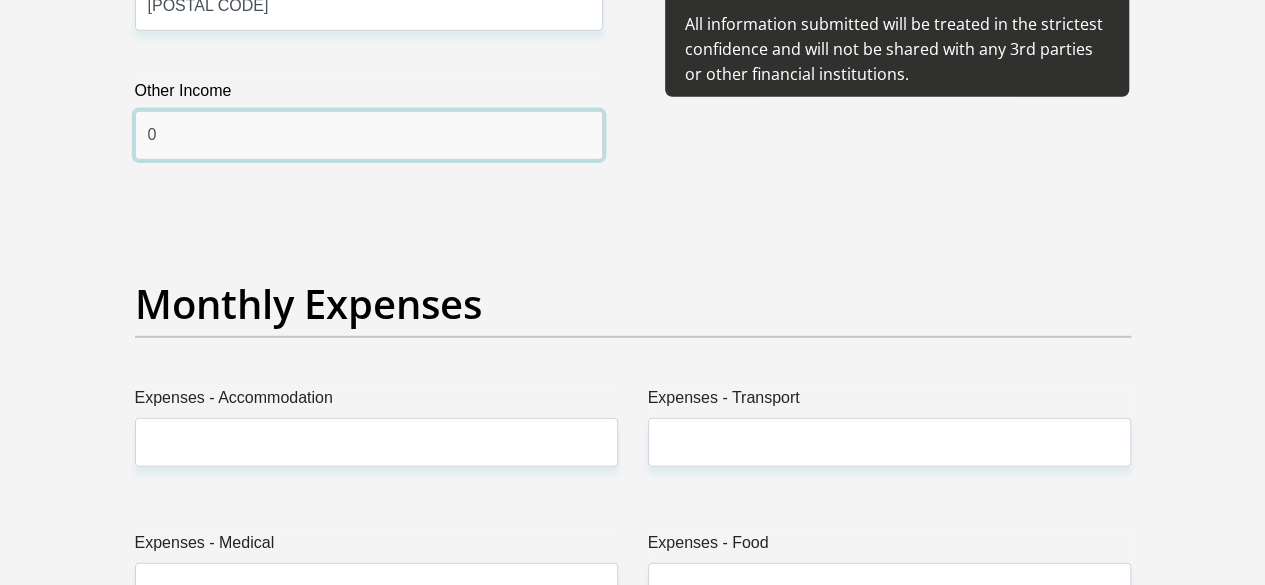 scroll, scrollTop: 2800, scrollLeft: 0, axis: vertical 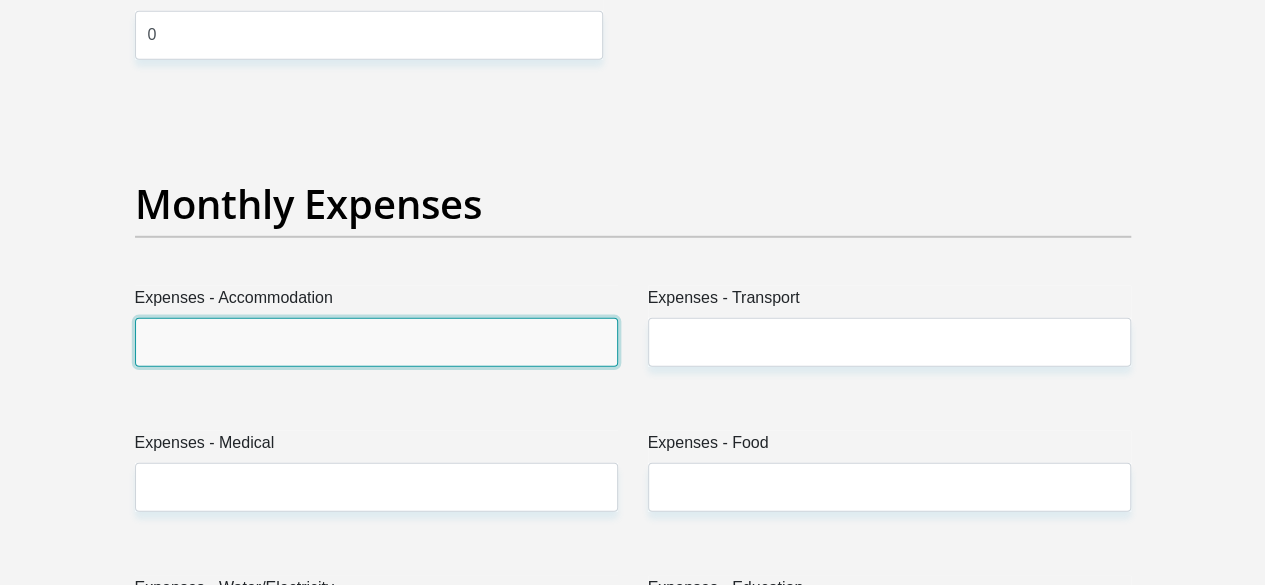 click on "Expenses - Accommodation" at bounding box center (376, 342) 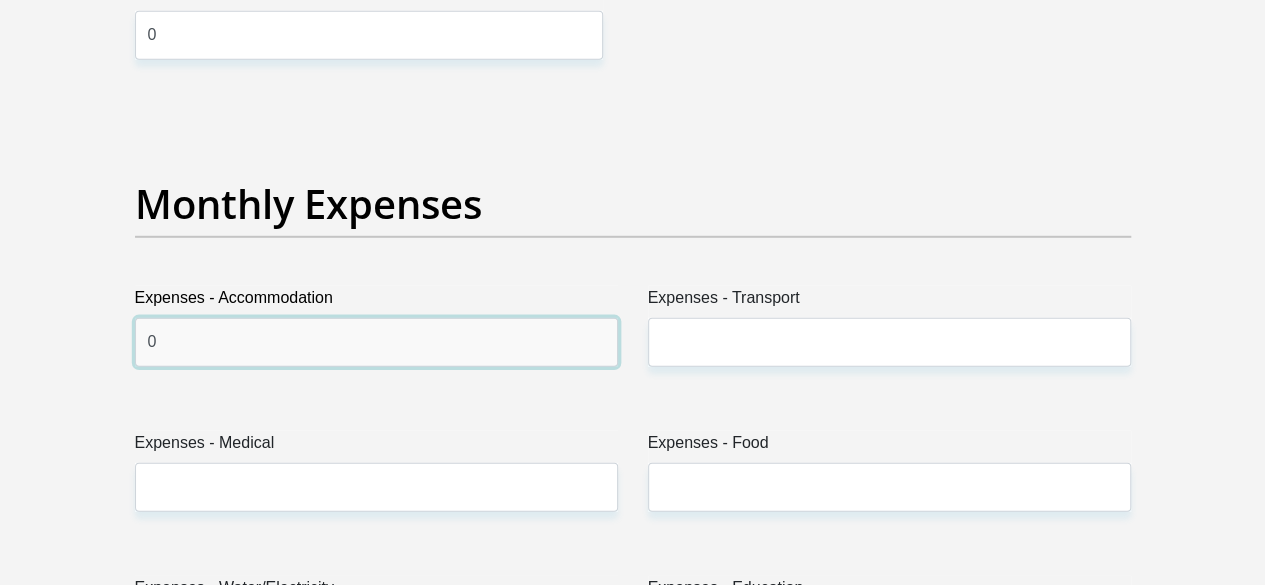 type on "0" 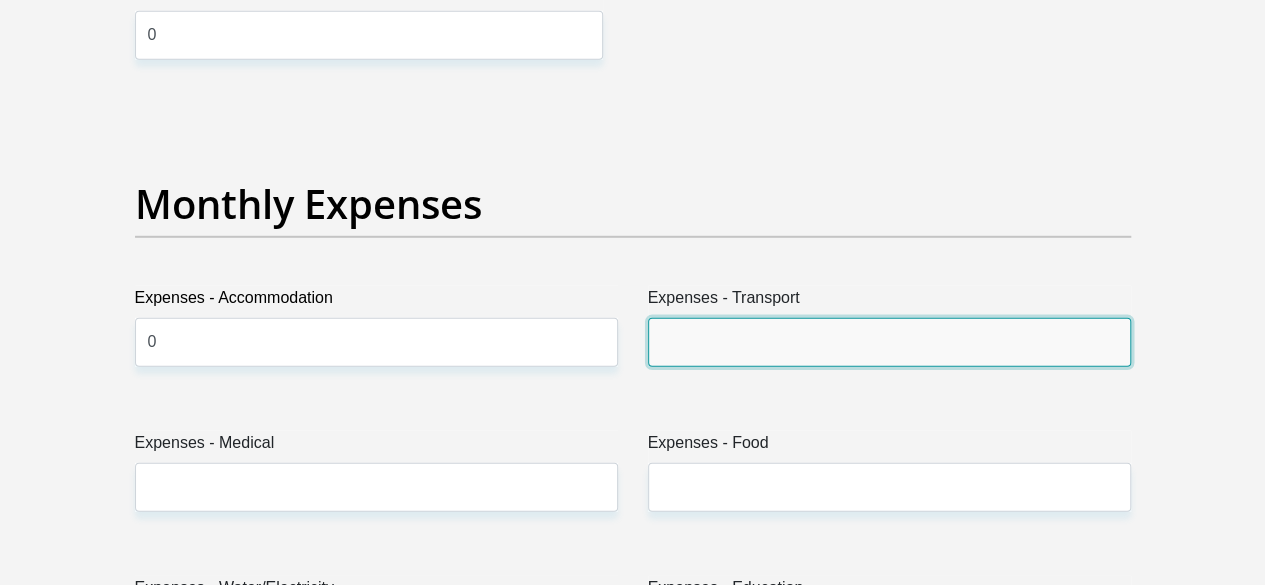 click on "Expenses - Transport" at bounding box center (889, 342) 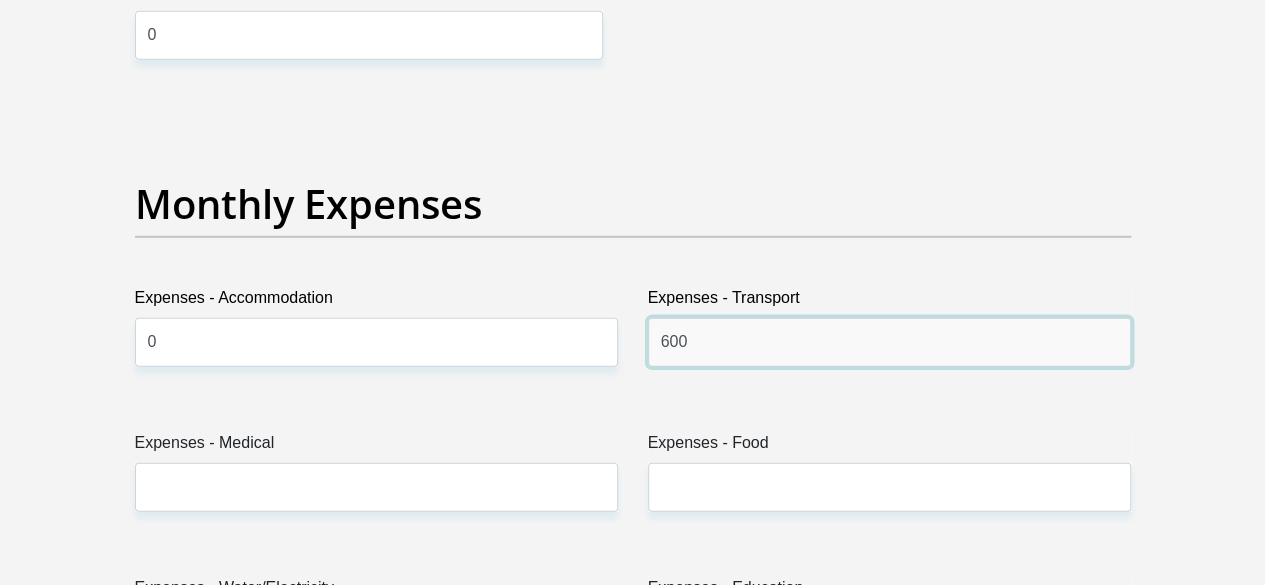 type on "600" 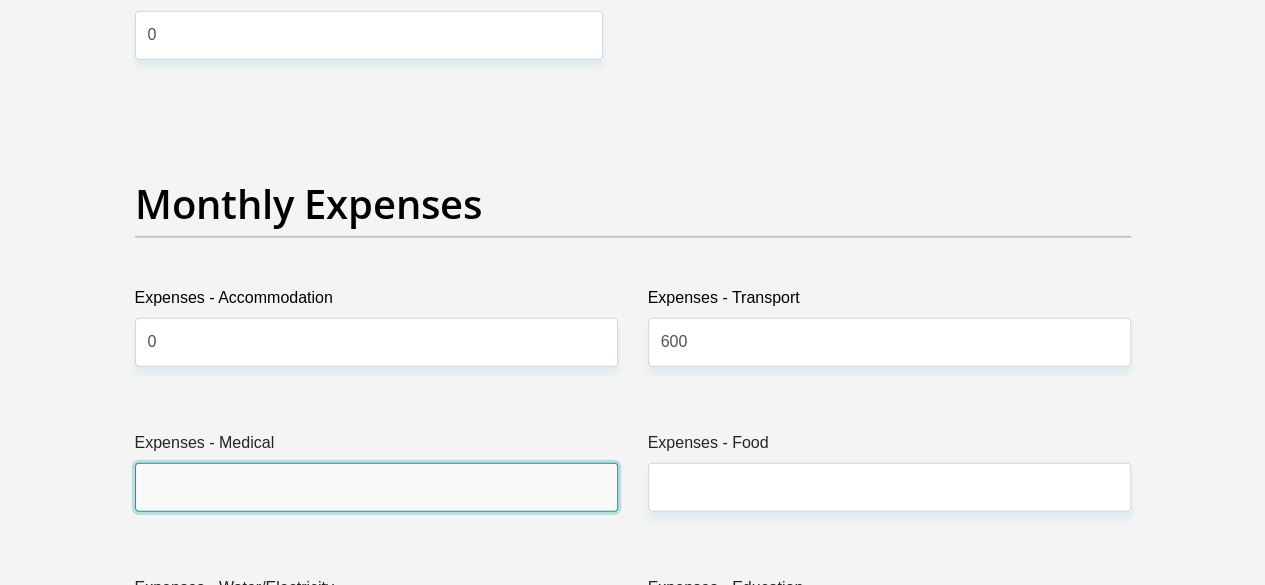 click on "Expenses - Medical" at bounding box center (376, 487) 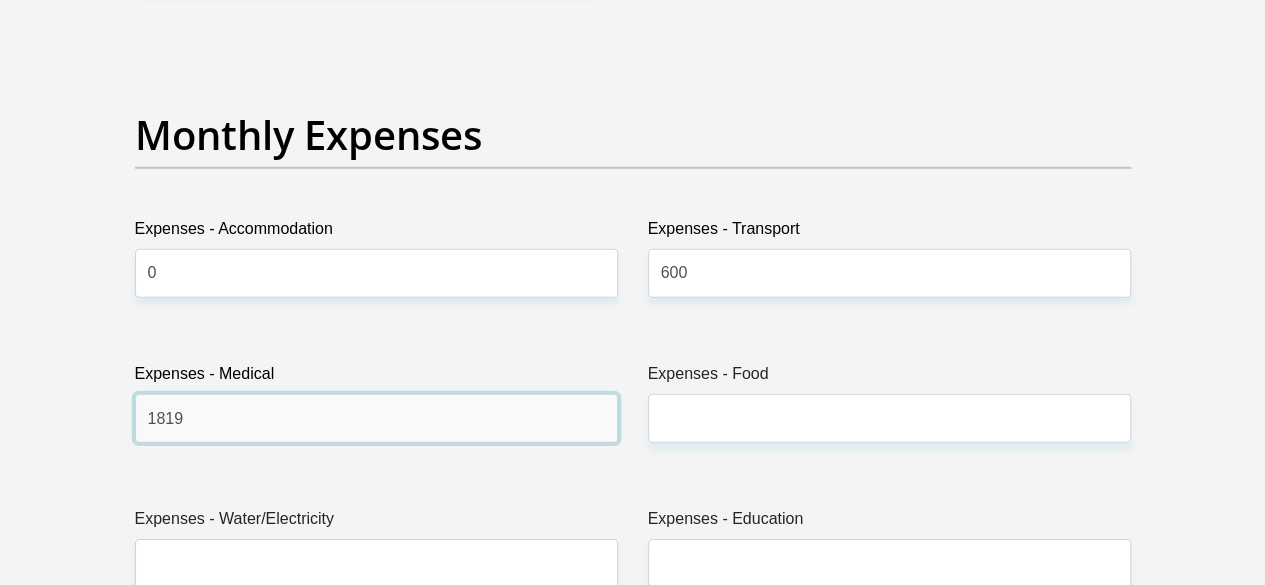 scroll, scrollTop: 2900, scrollLeft: 0, axis: vertical 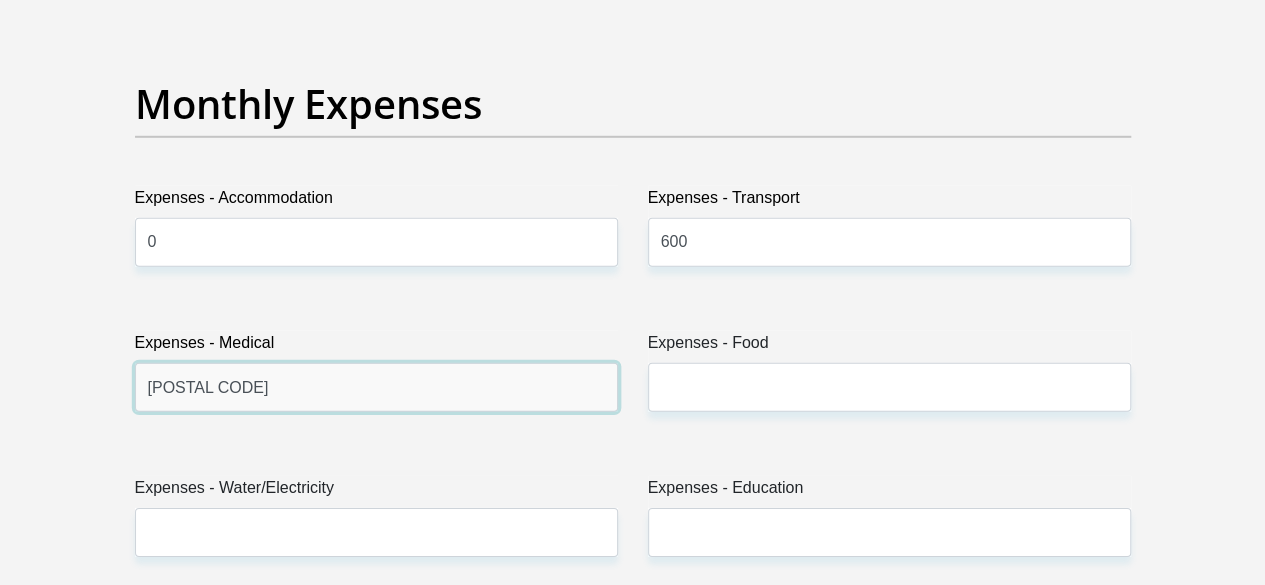 type on "[POSTAL CODE]" 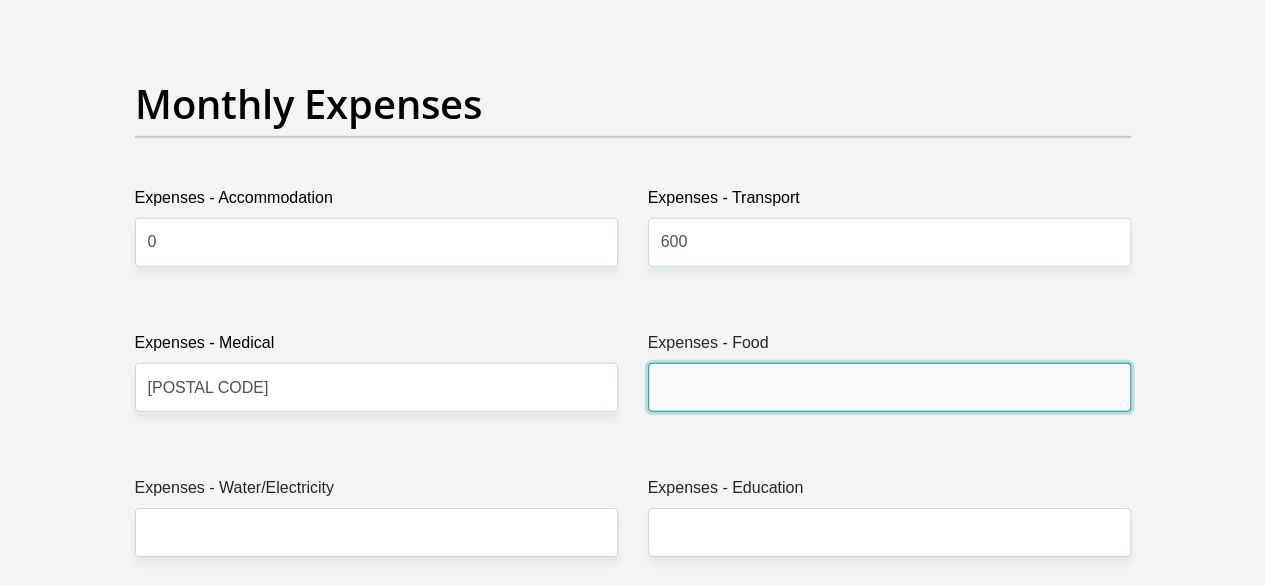 click on "Expenses - Food" at bounding box center [889, 387] 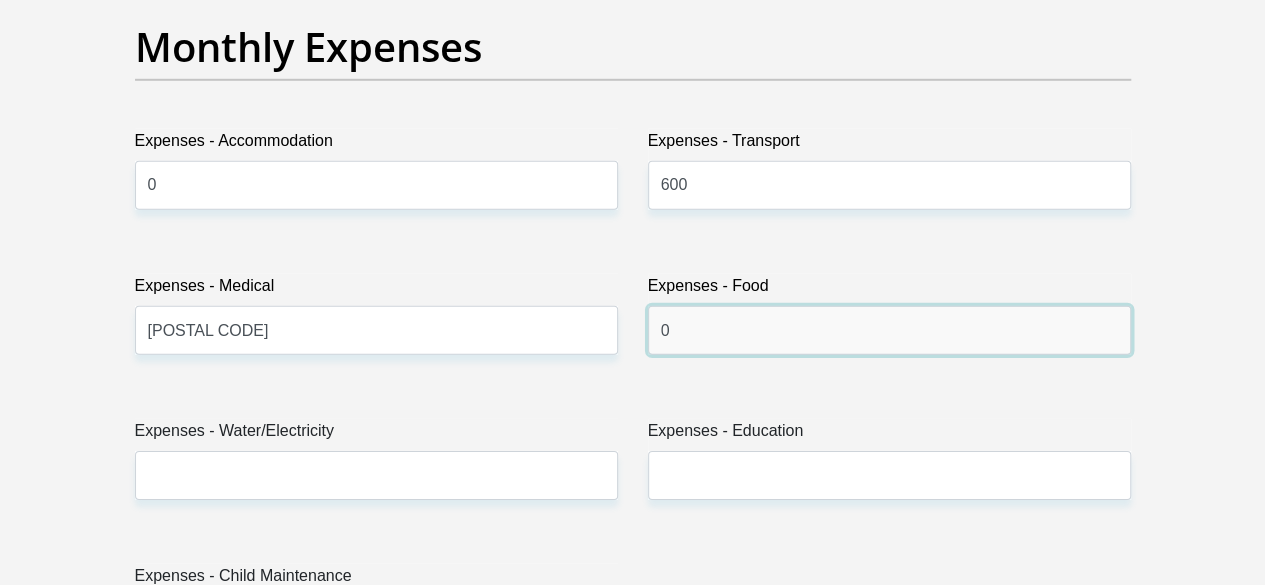 scroll, scrollTop: 3000, scrollLeft: 0, axis: vertical 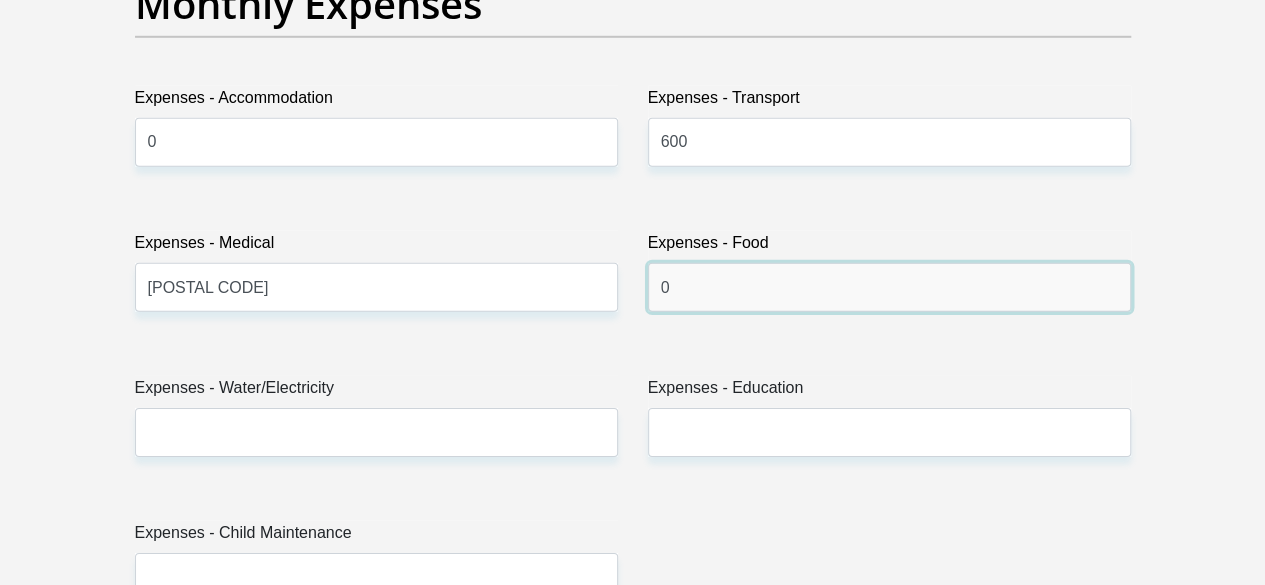 type on "0" 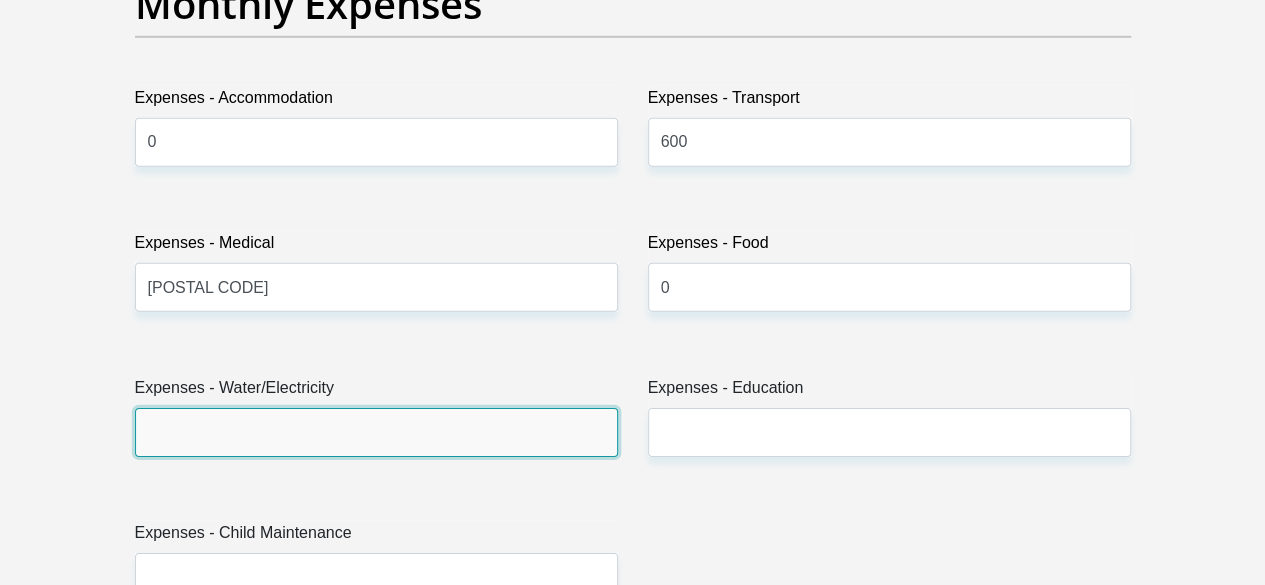 click on "Expenses - Water/Electricity" at bounding box center (376, 432) 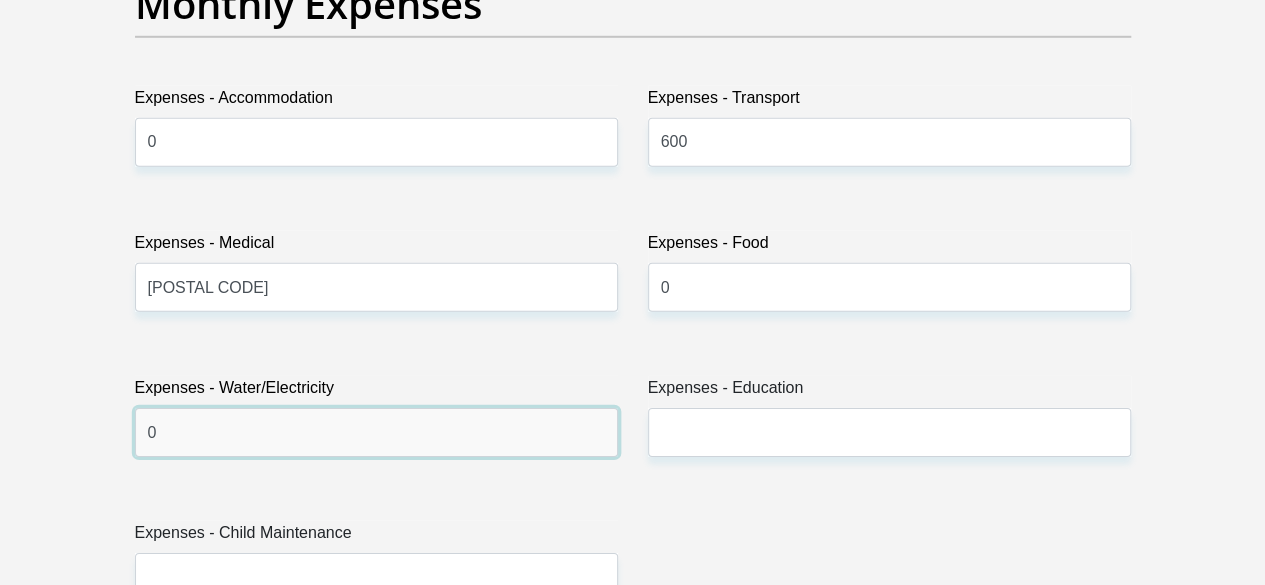 type on "0" 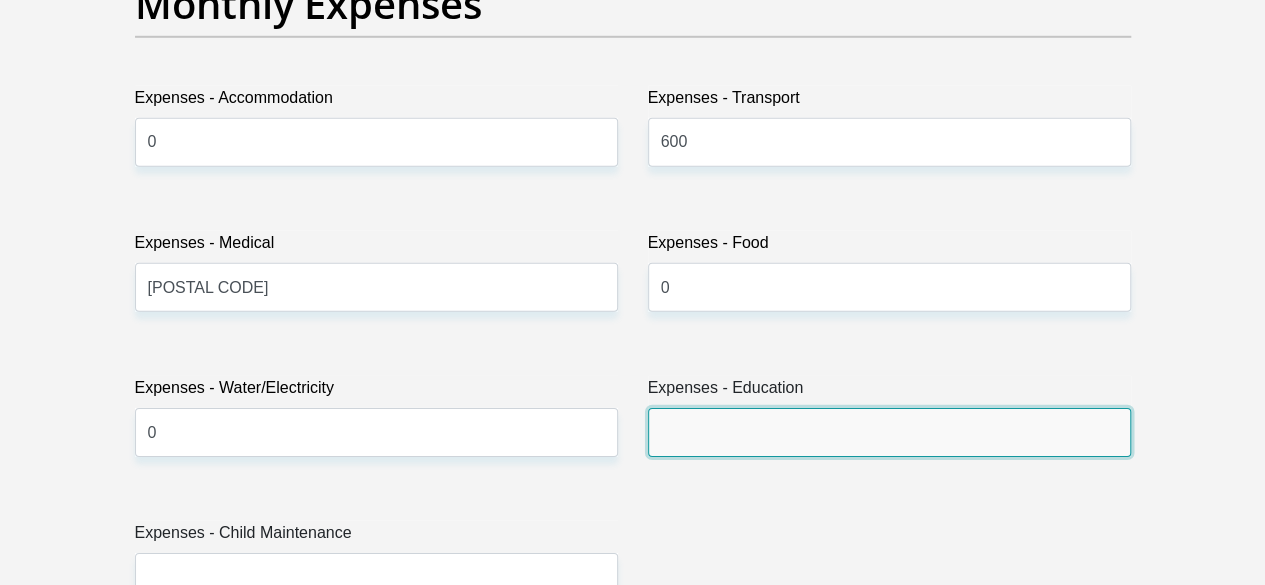 click on "Expenses - Education" at bounding box center (889, 432) 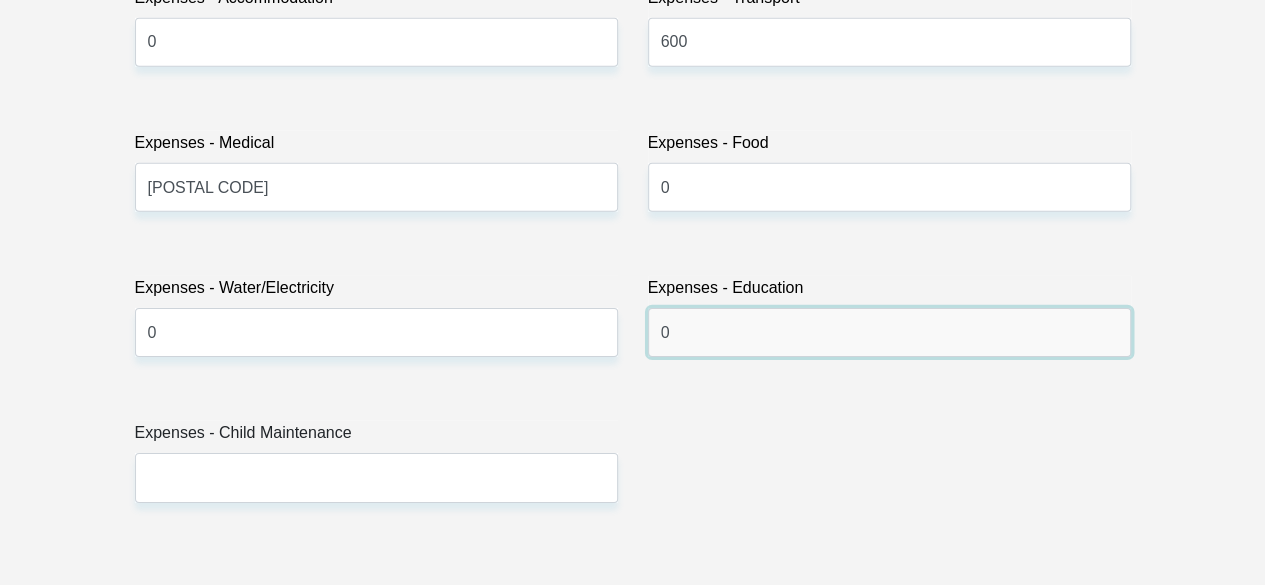 type on "0" 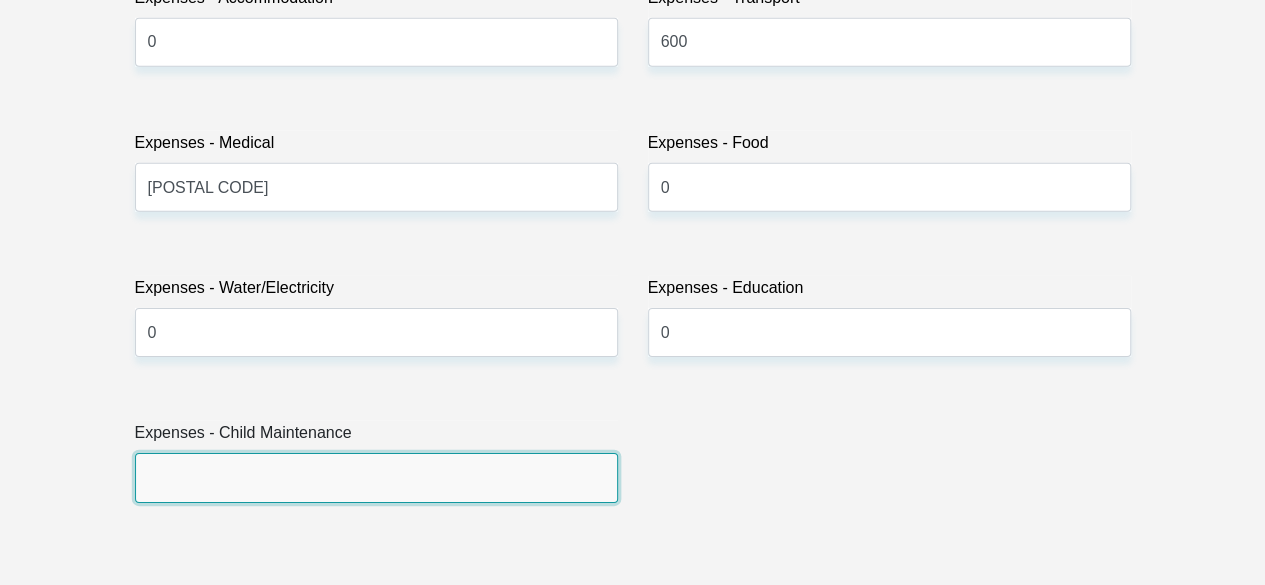 click on "Expenses - Child Maintenance" at bounding box center [376, 477] 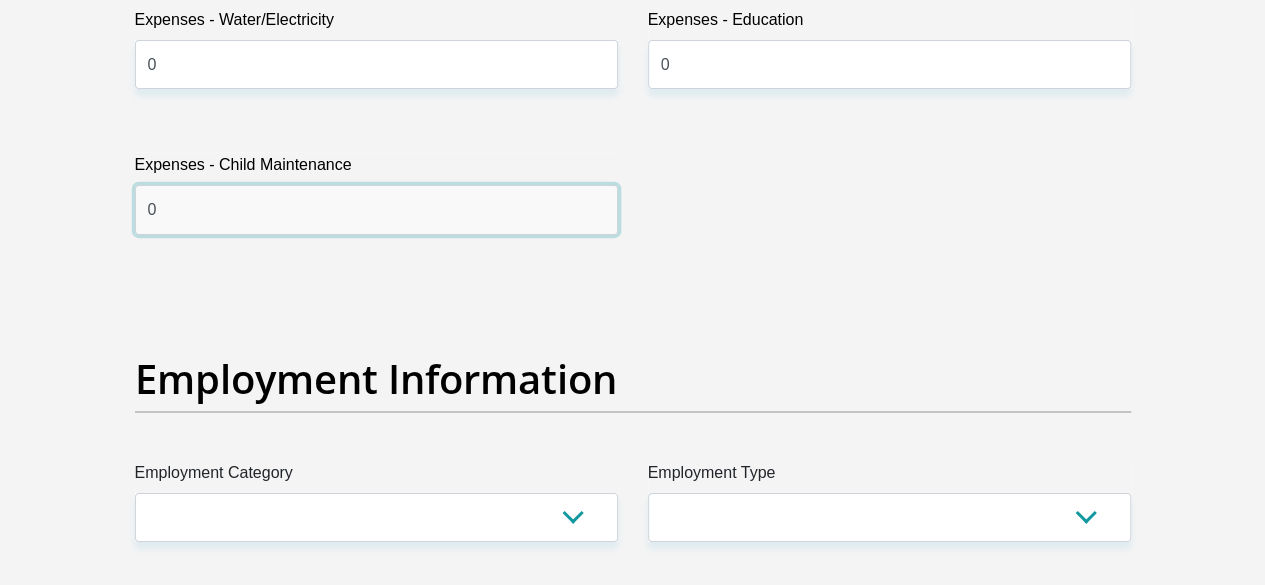 scroll, scrollTop: 3400, scrollLeft: 0, axis: vertical 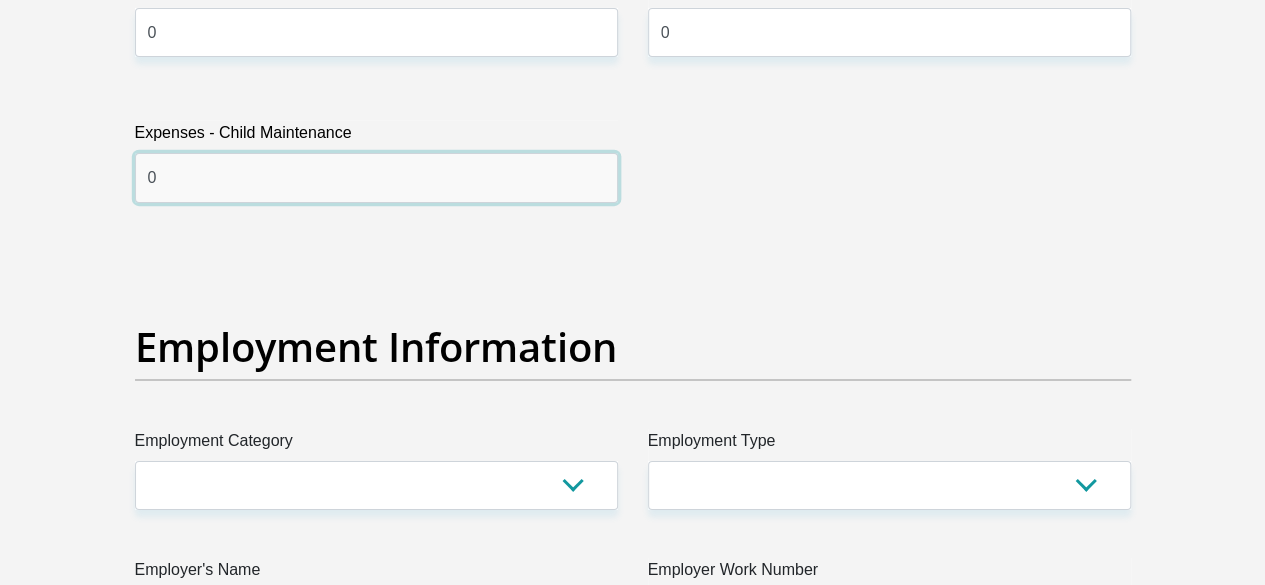 type on "0" 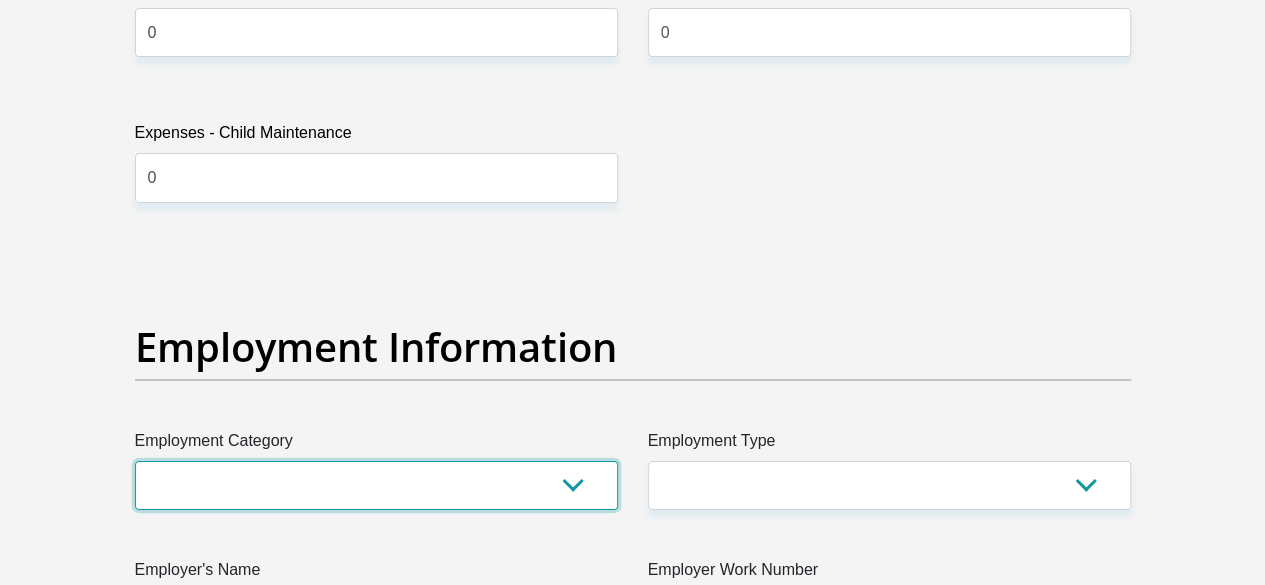 click on "AGRICULTURE
ALCOHOL & TOBACCO
CONSTRUCTION MATERIALS
METALLURGY
EQUIPMENT FOR RENEWABLE ENERGY
SPECIALIZED CONTRACTORS
CAR
GAMING (INCL. INTERNET
OTHER WHOLESALE
UNLICENSED PHARMACEUTICALS
CURRENCY EXCHANGE HOUSES
OTHER FINANCIAL INSTITUTIONS & INSURANCE
REAL ESTATE AGENTS
OIL & GAS
OTHER MATERIALS (E.G. IRON ORE)
PRECIOUS STONES & PRECIOUS METALS
POLITICAL ORGANIZATIONS
RELIGIOUS ORGANIZATIONS(NOT SECTS)
ACTI. HAVING BUSINESS DEAL WITH PUBLIC ADMINISTRATION
LAUNDROMATS" at bounding box center [376, 485] 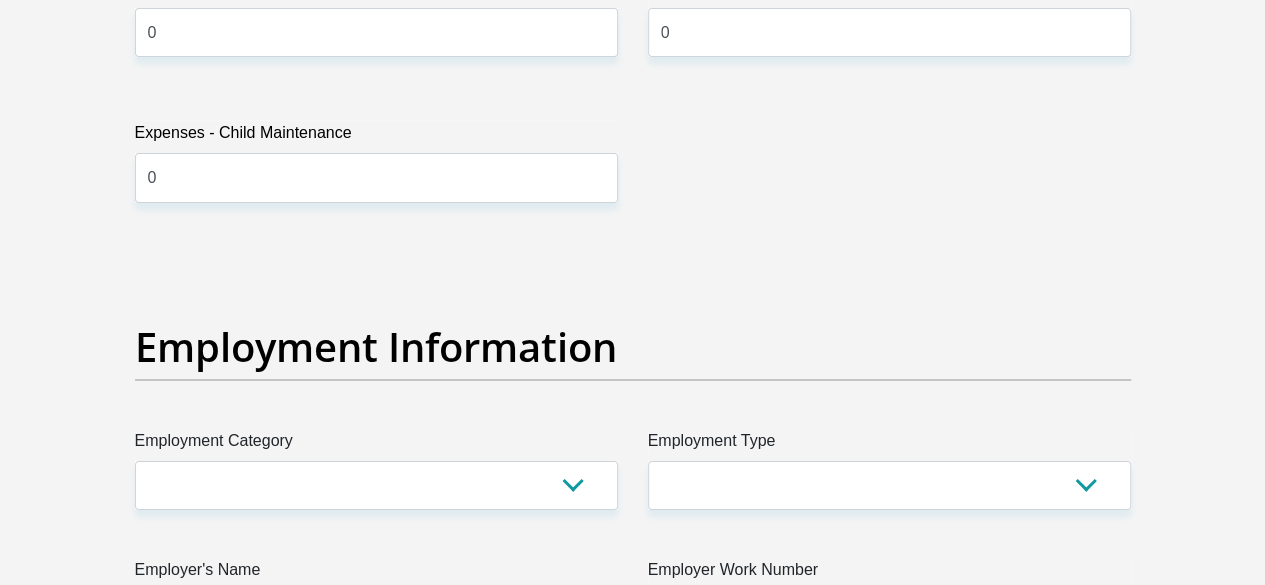 click on "Title
Mr
Ms
Mrs
Dr
Other
First Name
[FIRST]
Surname
[LAST]
ID Number
[ID NUMBER]
Please input valid ID number
Race
Black
Coloured
Indian
White
Other
Contact Number
[PHONE]
Please input valid contact number
Nationality
South Africa
Afghanistan
Aland Islands  Albania  Angola" at bounding box center (633, 241) 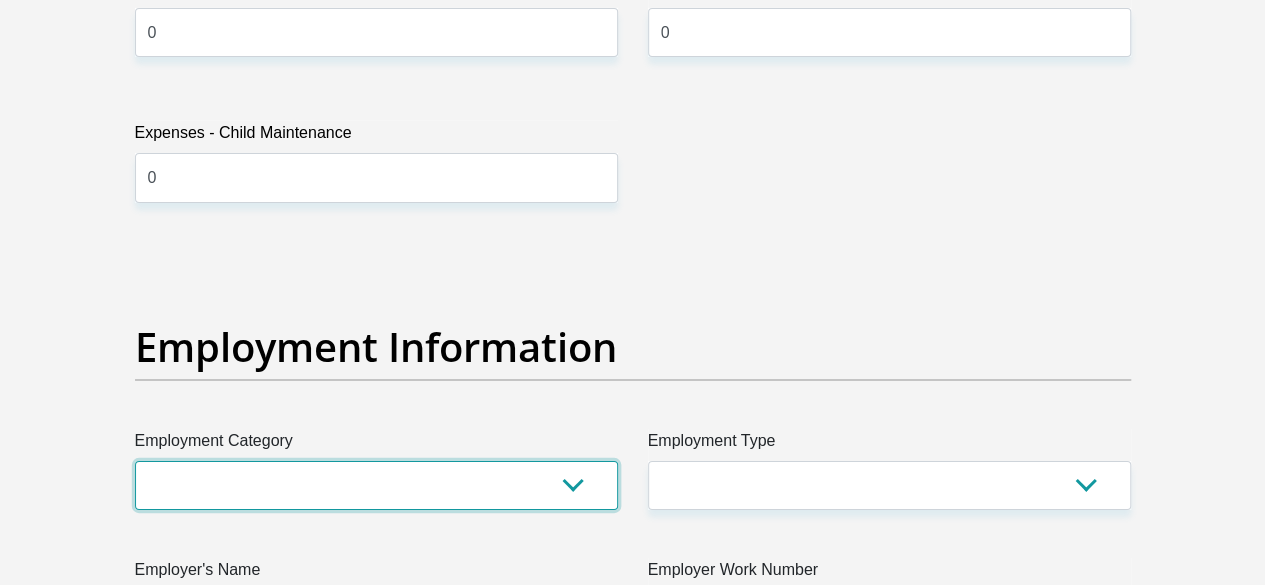 click on "AGRICULTURE
ALCOHOL & TOBACCO
CONSTRUCTION MATERIALS
METALLURGY
EQUIPMENT FOR RENEWABLE ENERGY
SPECIALIZED CONTRACTORS
CAR
GAMING (INCL. INTERNET
OTHER WHOLESALE
UNLICENSED PHARMACEUTICALS
CURRENCY EXCHANGE HOUSES
OTHER FINANCIAL INSTITUTIONS & INSURANCE
REAL ESTATE AGENTS
OIL & GAS
OTHER MATERIALS (E.G. IRON ORE)
PRECIOUS STONES & PRECIOUS METALS
POLITICAL ORGANIZATIONS
RELIGIOUS ORGANIZATIONS(NOT SECTS)
ACTI. HAVING BUSINESS DEAL WITH PUBLIC ADMINISTRATION
LAUNDROMATS" at bounding box center (376, 485) 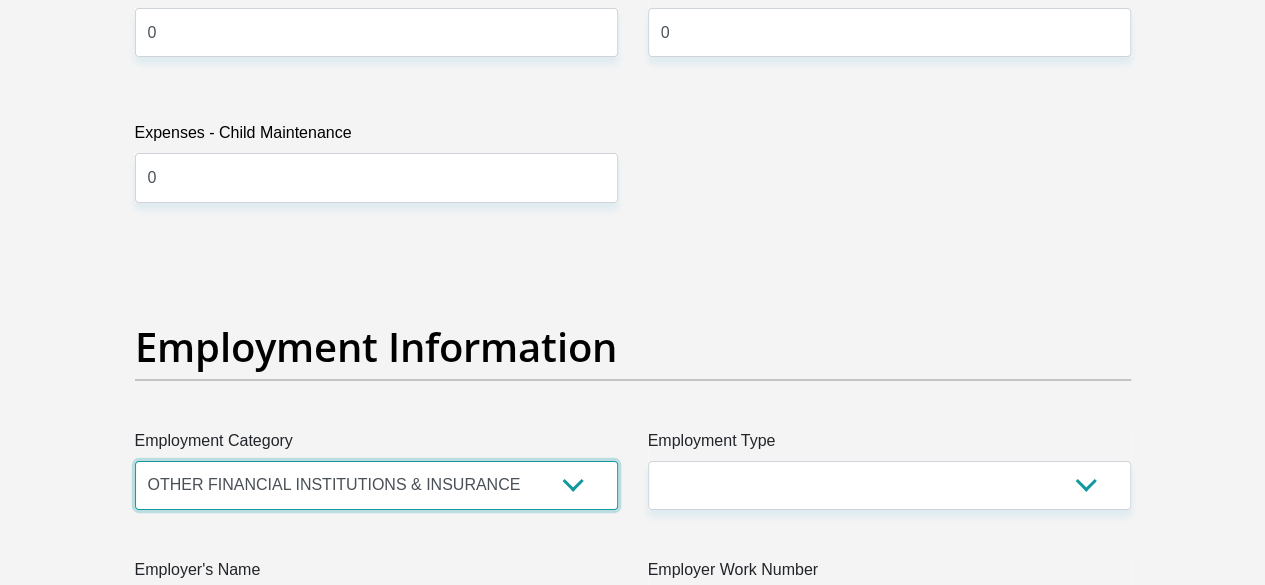 click on "AGRICULTURE
ALCOHOL & TOBACCO
CONSTRUCTION MATERIALS
METALLURGY
EQUIPMENT FOR RENEWABLE ENERGY
SPECIALIZED CONTRACTORS
CAR
GAMING (INCL. INTERNET
OTHER WHOLESALE
UNLICENSED PHARMACEUTICALS
CURRENCY EXCHANGE HOUSES
OTHER FINANCIAL INSTITUTIONS & INSURANCE
REAL ESTATE AGENTS
OIL & GAS
OTHER MATERIALS (E.G. IRON ORE)
PRECIOUS STONES & PRECIOUS METALS
POLITICAL ORGANIZATIONS
RELIGIOUS ORGANIZATIONS(NOT SECTS)
ACTI. HAVING BUSINESS DEAL WITH PUBLIC ADMINISTRATION
LAUNDROMATS" at bounding box center [376, 485] 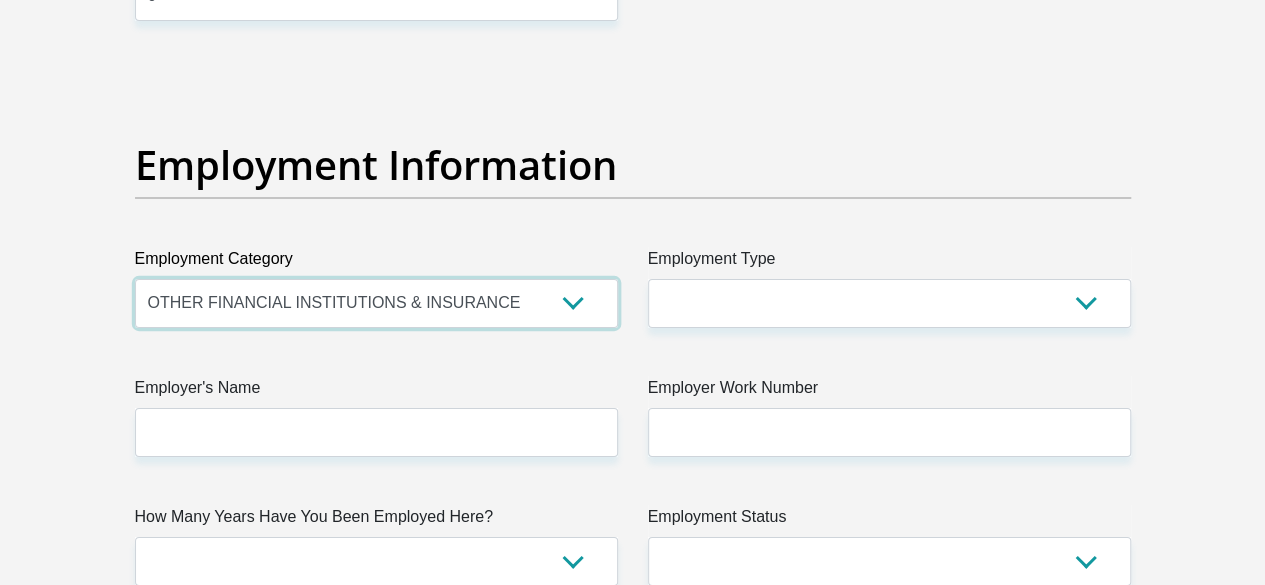 scroll, scrollTop: 3600, scrollLeft: 0, axis: vertical 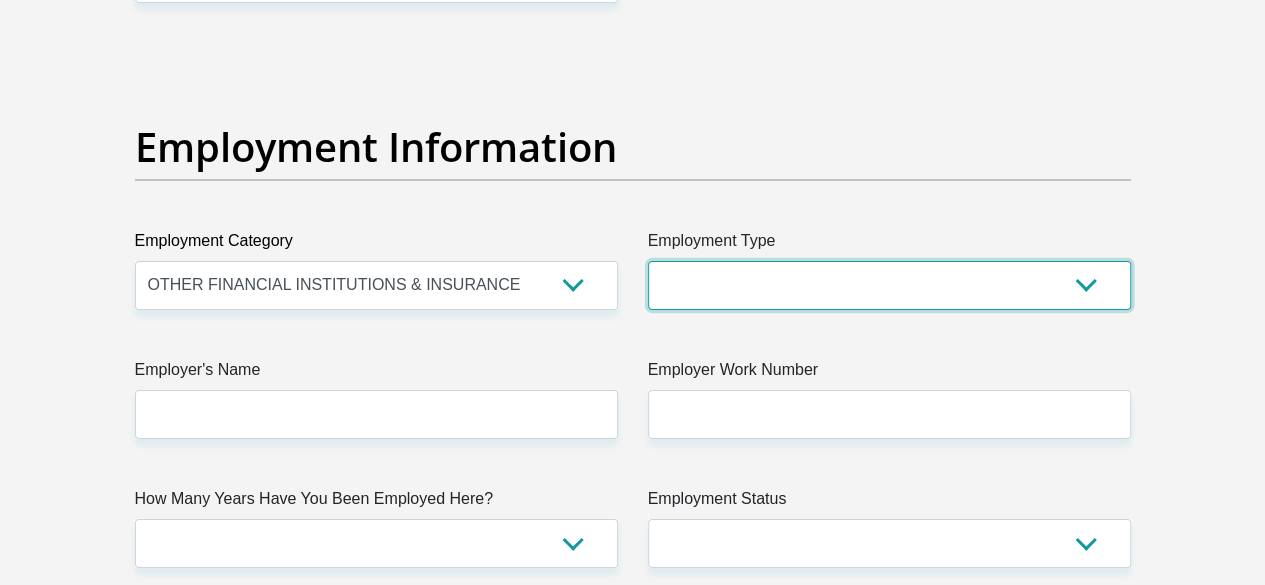 click on "College/Lecturer
Craft Seller
Creative
Driver
Executive
Farmer
Forces - Non Commissioned
Forces - Officer
Hawker
Housewife
Labourer
Licenced Professional
Manager
Miner
Non Licenced Professional
Office Staff/Clerk
Outside Worker
Pensioner
Permanent Teacher
Production/Manufacturing
Sales
Self-Employed
Semi-Professional Worker
Service Industry  Social Worker  Student" at bounding box center [889, 285] 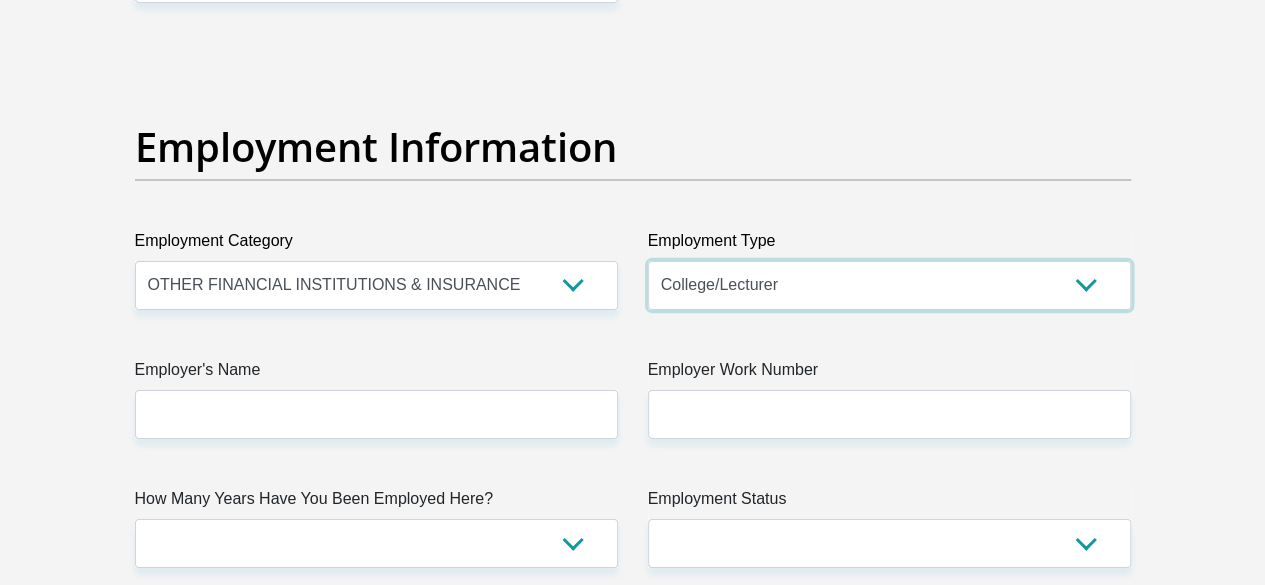 click on "College/Lecturer
Craft Seller
Creative
Driver
Executive
Farmer
Forces - Non Commissioned
Forces - Officer
Hawker
Housewife
Labourer
Licenced Professional
Manager
Miner
Non Licenced Professional
Office Staff/Clerk
Outside Worker
Pensioner
Permanent Teacher
Production/Manufacturing
Sales
Self-Employed
Semi-Professional Worker
Service Industry  Social Worker  Student" at bounding box center (889, 285) 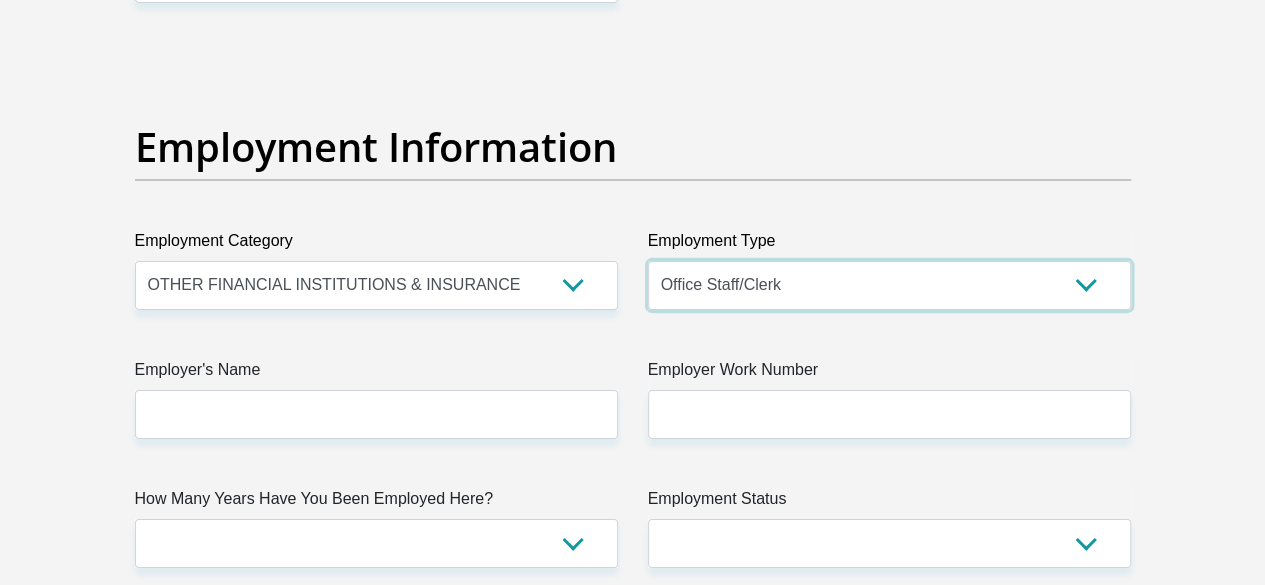 click on "College/Lecturer
Craft Seller
Creative
Driver
Executive
Farmer
Forces - Non Commissioned
Forces - Officer
Hawker
Housewife
Labourer
Licenced Professional
Manager
Miner
Non Licenced Professional
Office Staff/Clerk
Outside Worker
Pensioner
Permanent Teacher
Production/Manufacturing
Sales
Self-Employed
Semi-Professional Worker
Service Industry  Social Worker  Student" at bounding box center [889, 285] 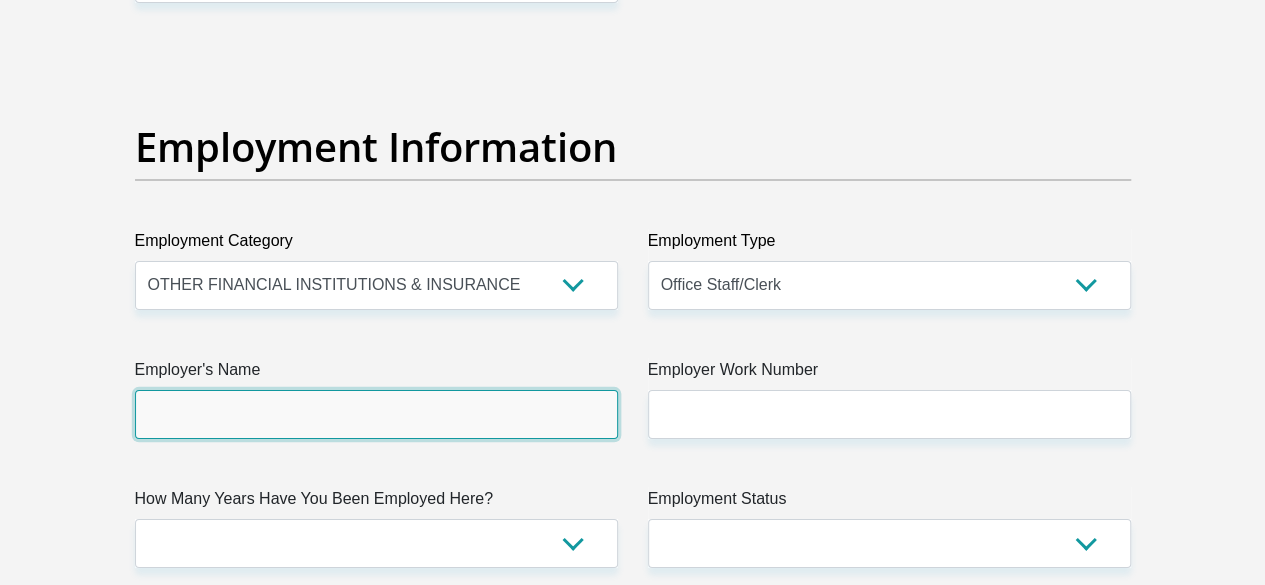 click on "Employer's Name" at bounding box center [376, 414] 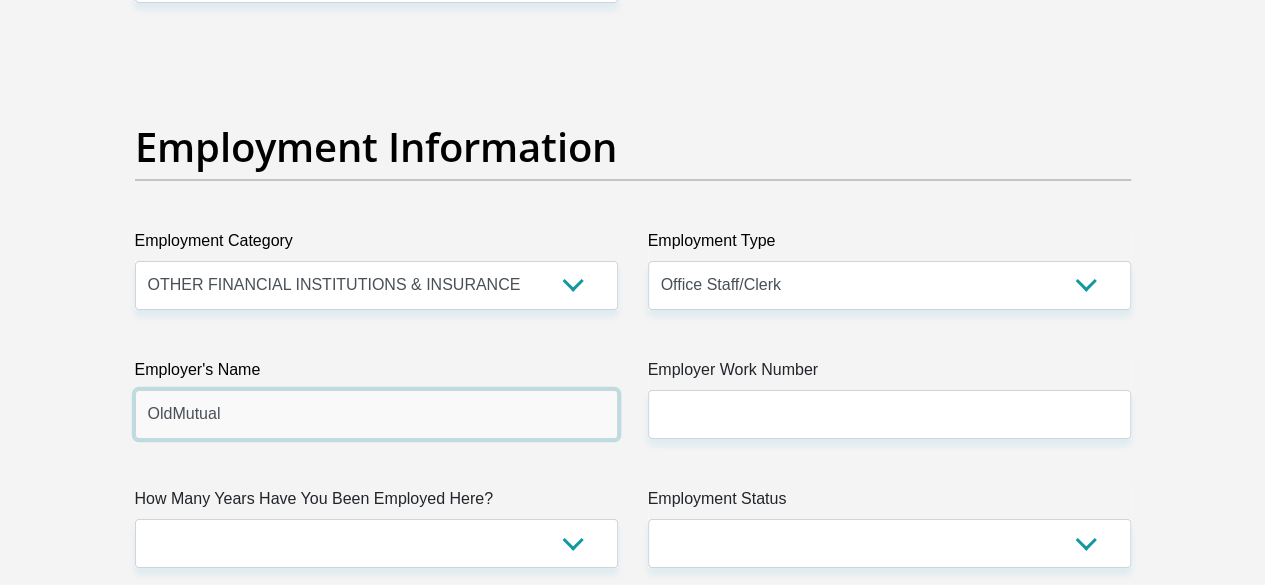 click on "OldMutual" at bounding box center (376, 414) 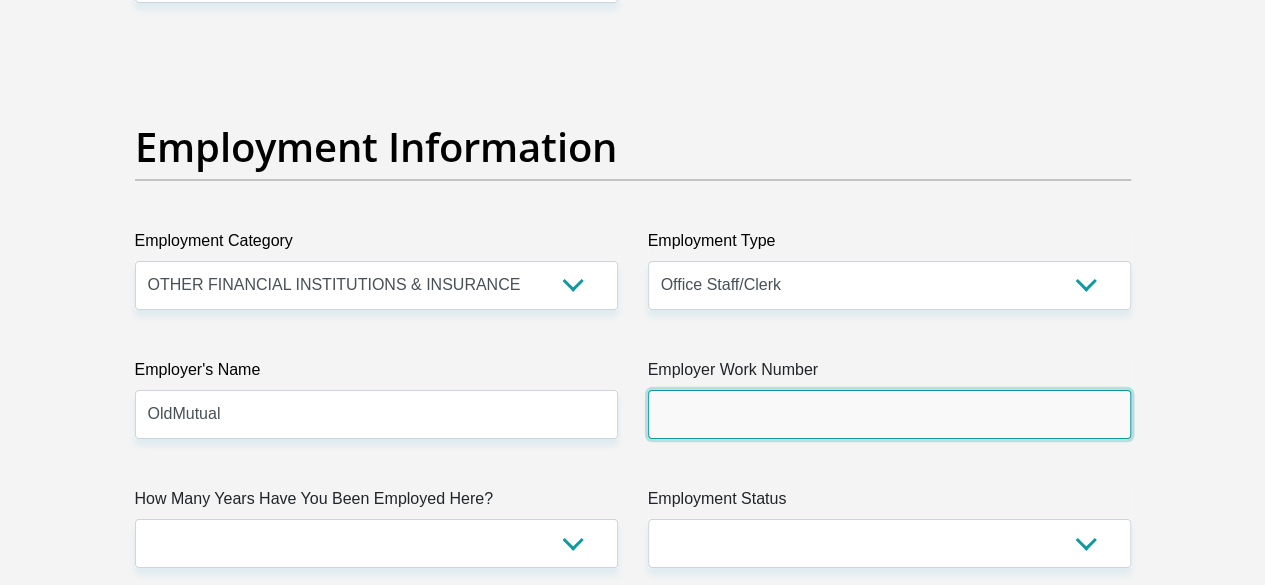 click on "Employer Work Number" at bounding box center [889, 414] 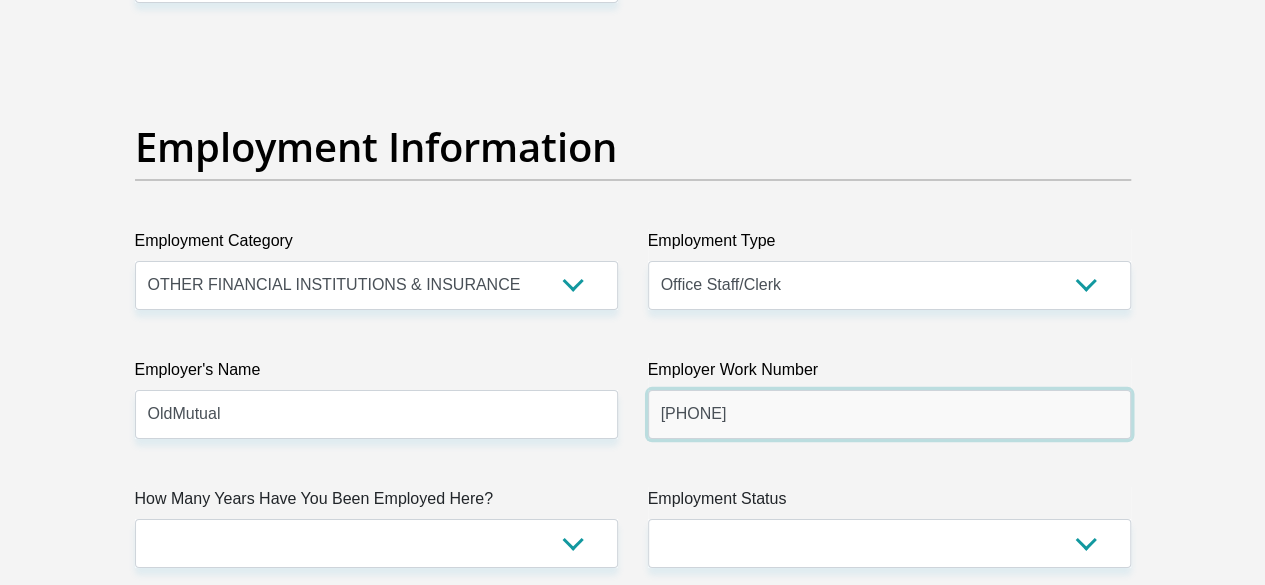 type on "[PHONE]" 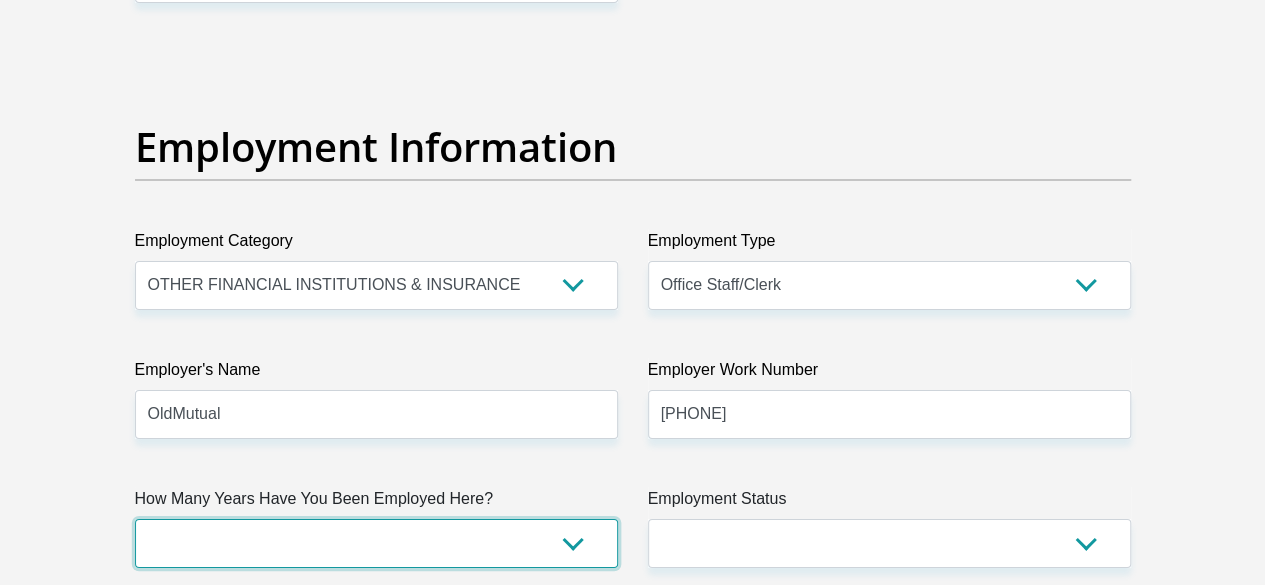 click on "less than 1 year
1-3 years
3-5 years
5+ years" at bounding box center (376, 543) 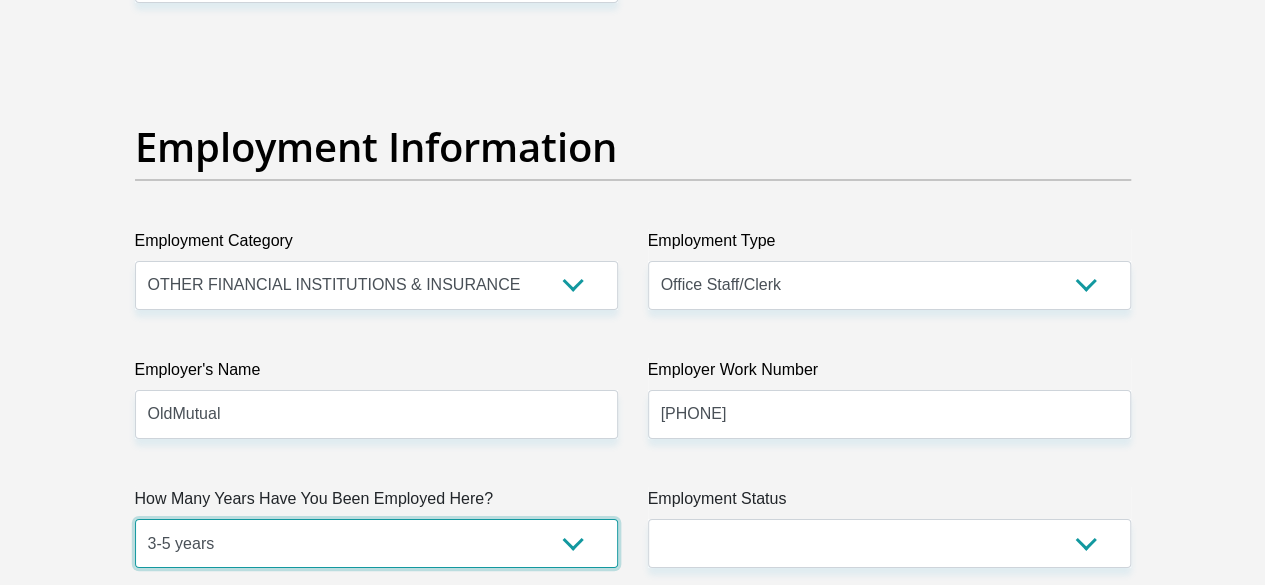 click on "less than 1 year
1-3 years
3-5 years
5+ years" at bounding box center (376, 543) 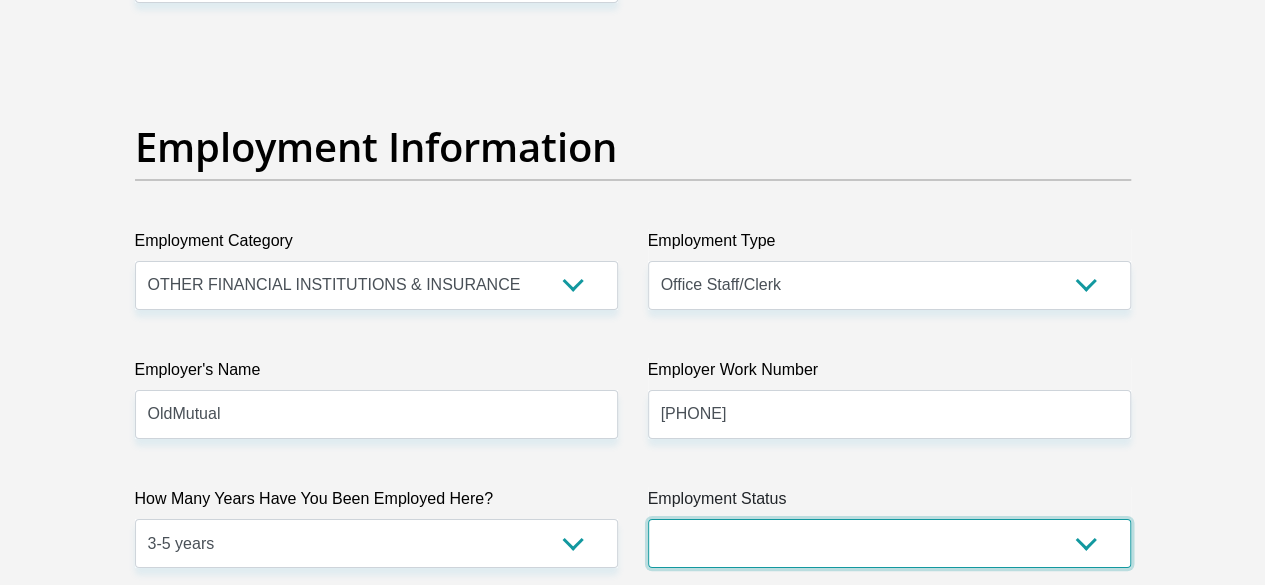 click on "Permanent/Full-time
Part-time/Casual
Contract Worker
Self-Employed
Housewife
Retired
Student
Medically Boarded
Disability
Unemployed" at bounding box center [889, 543] 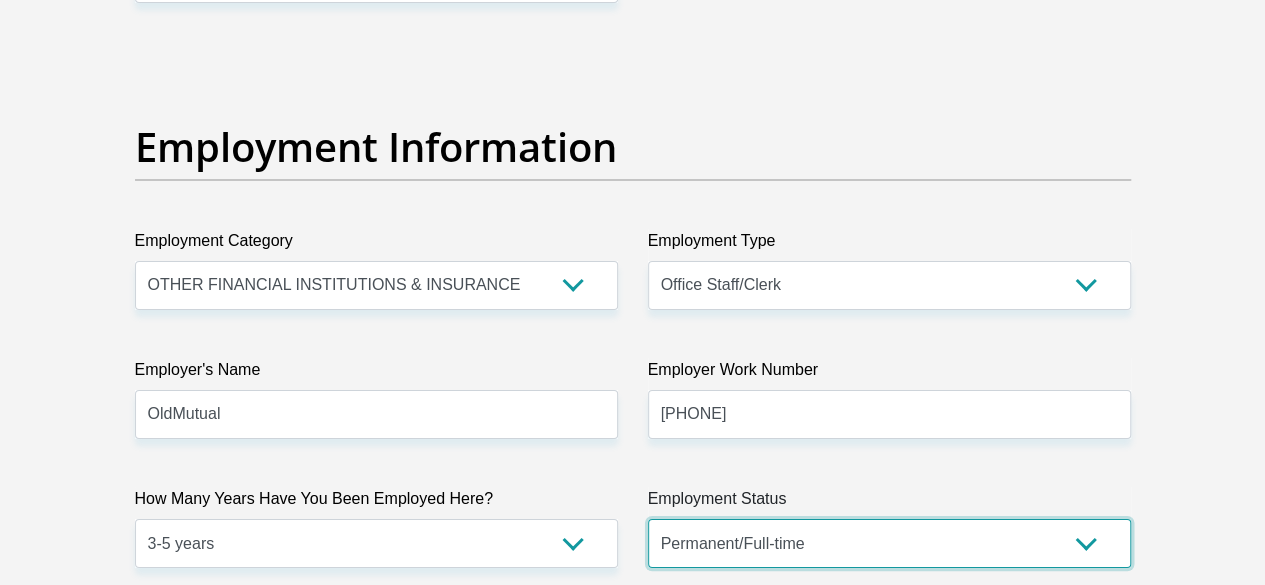 click on "Permanent/Full-time
Part-time/Casual
Contract Worker
Self-Employed
Housewife
Retired
Student
Medically Boarded
Disability
Unemployed" at bounding box center [889, 543] 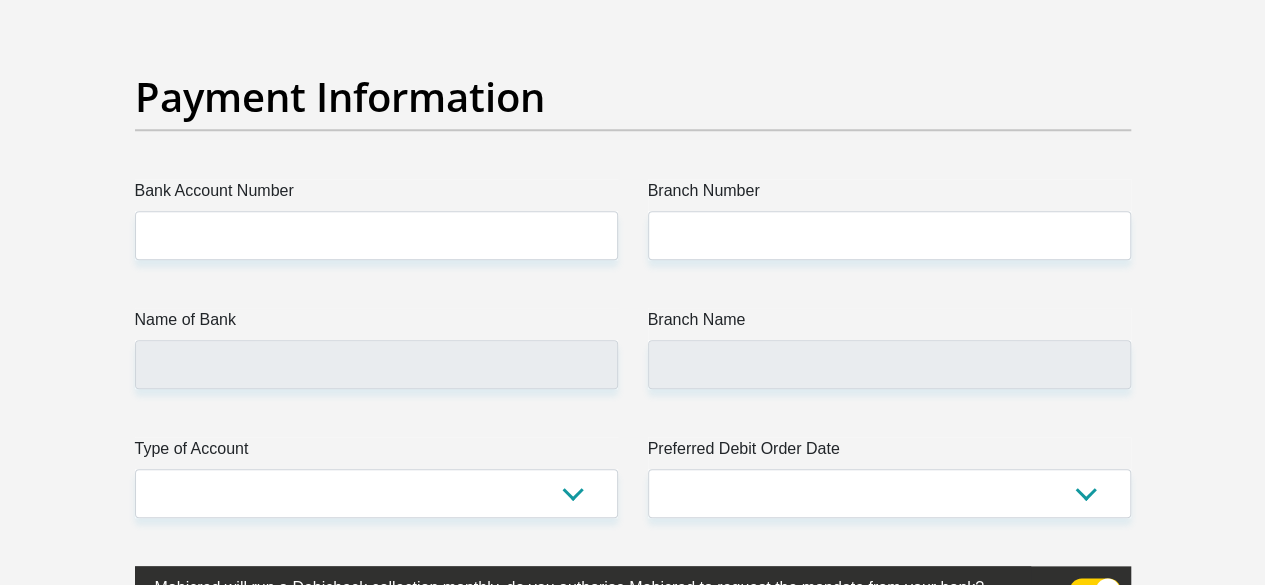 scroll, scrollTop: 4600, scrollLeft: 0, axis: vertical 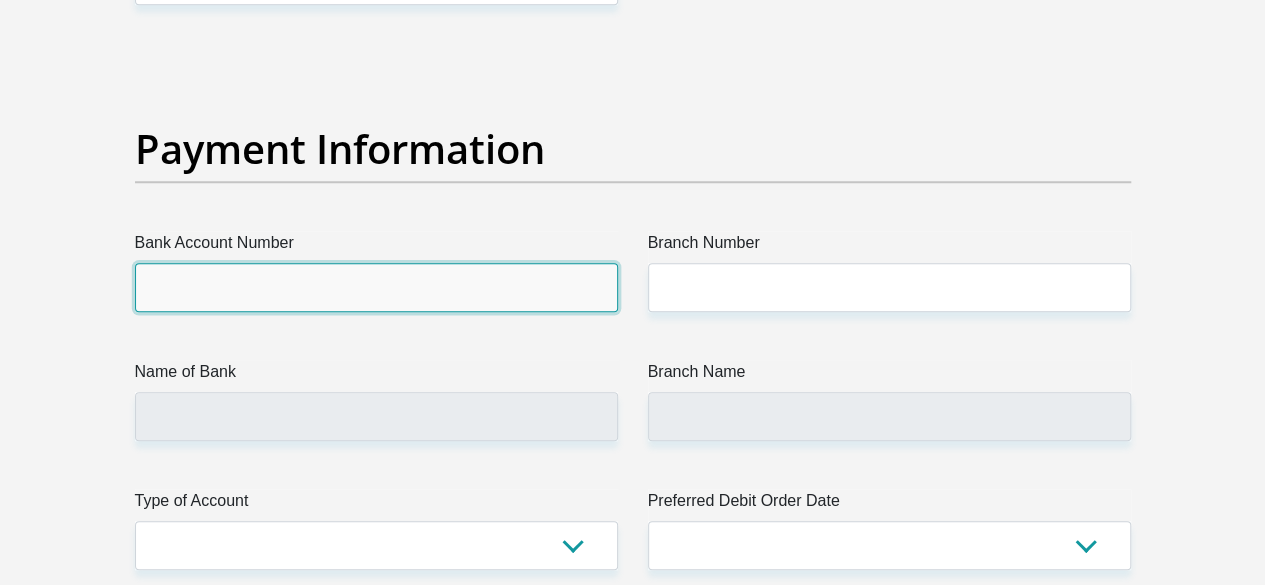 click on "Bank Account Number" at bounding box center [376, 287] 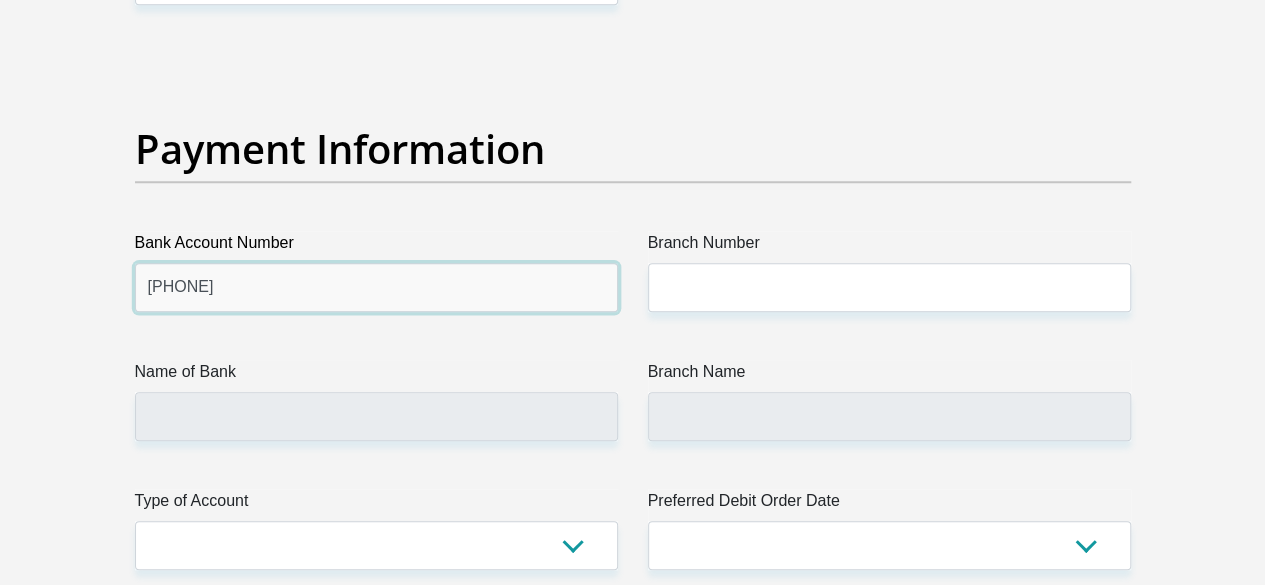 type on "[PHONE]" 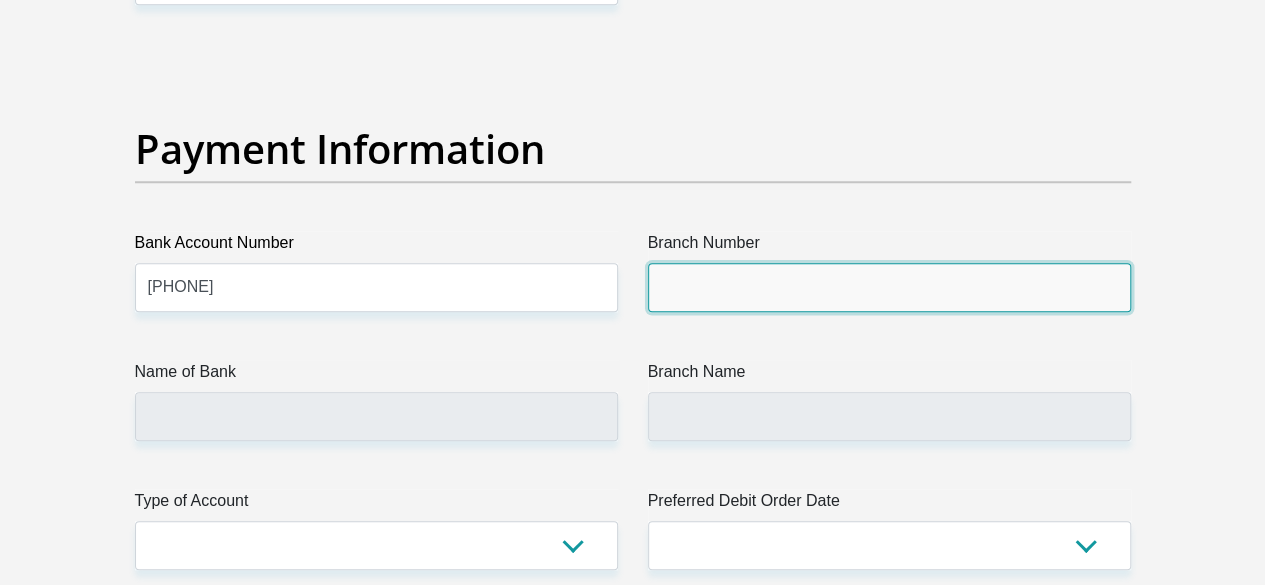 click on "Branch Number" at bounding box center [889, 287] 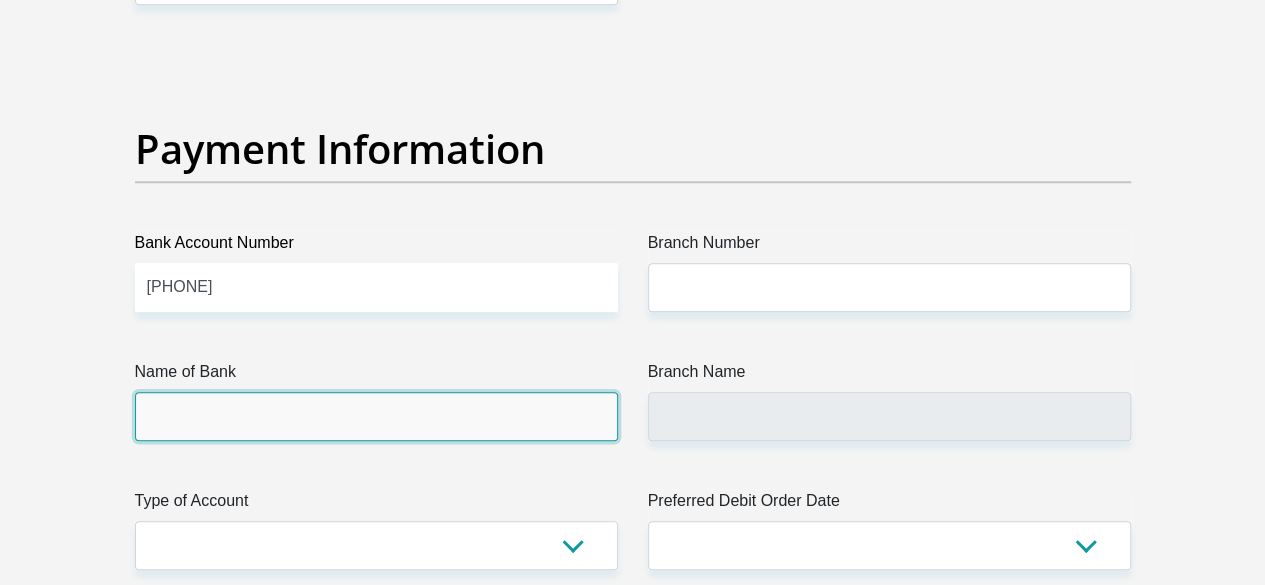 click on "Name of Bank" at bounding box center [376, 416] 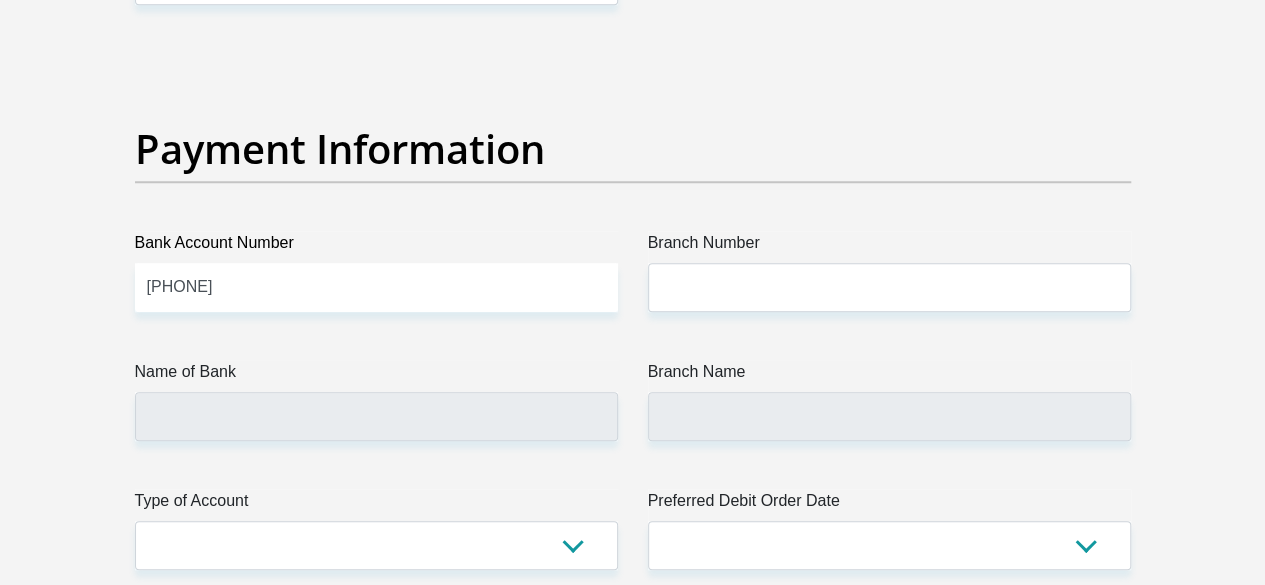 click on "Branch Number" at bounding box center (889, 247) 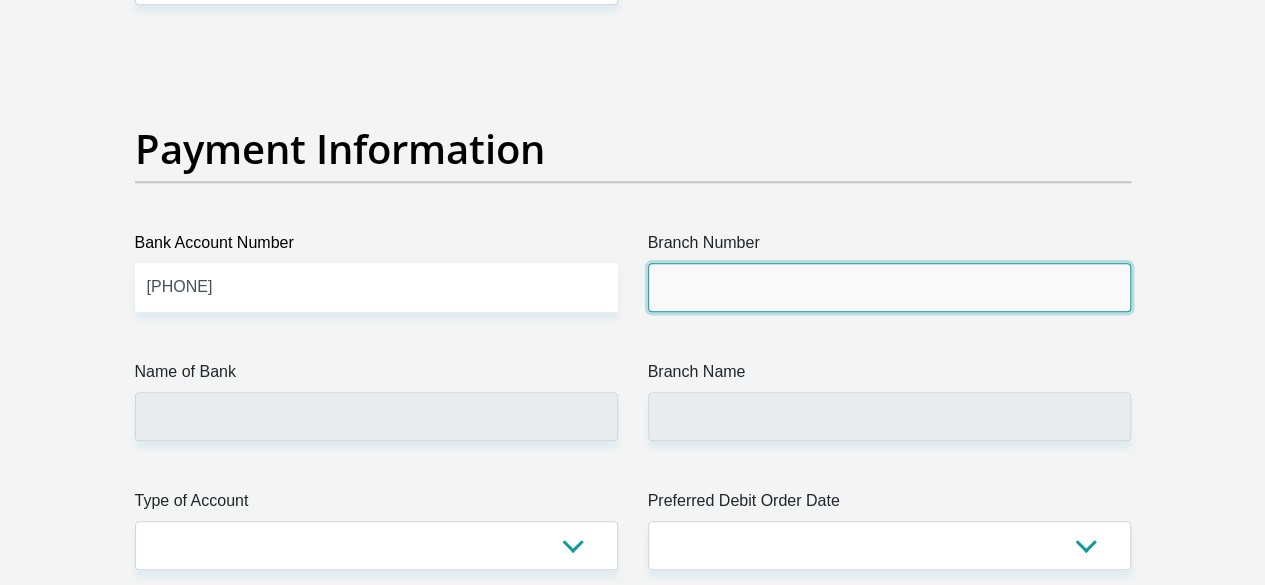 click on "Branch Number" at bounding box center (889, 287) 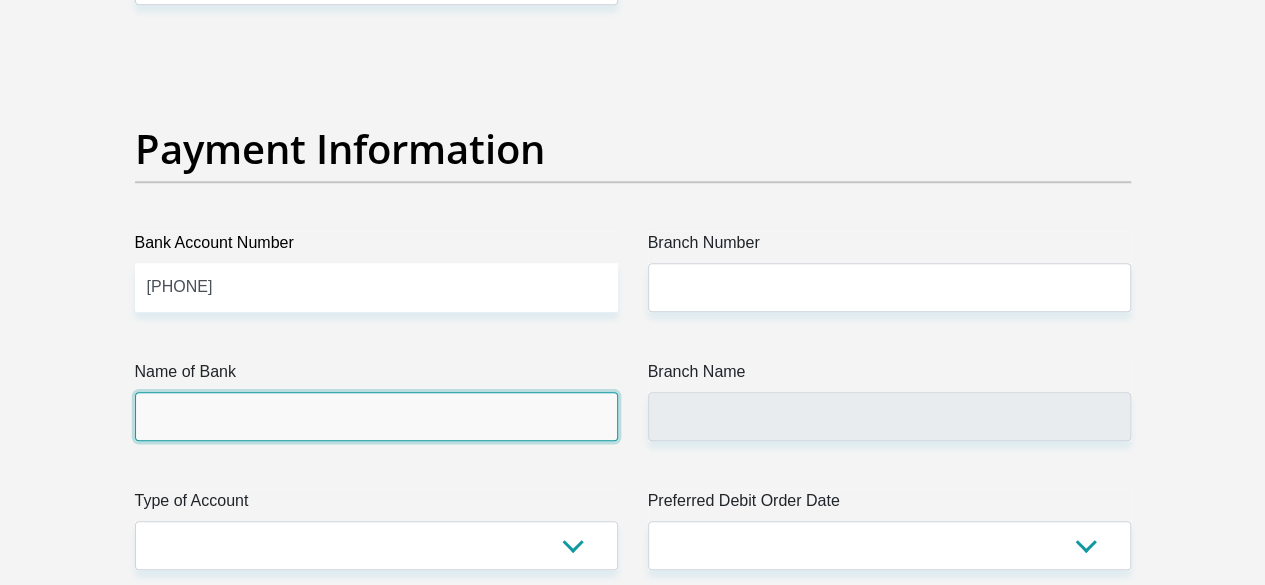 click on "Name of Bank" at bounding box center [376, 416] 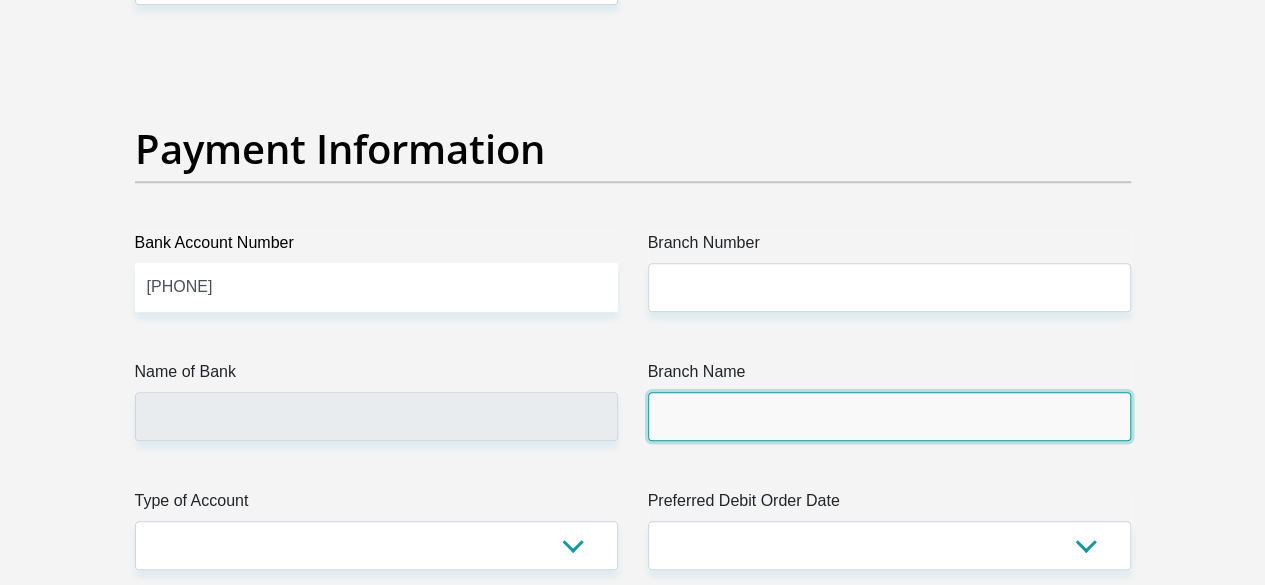 click on "Branch Name" at bounding box center [889, 416] 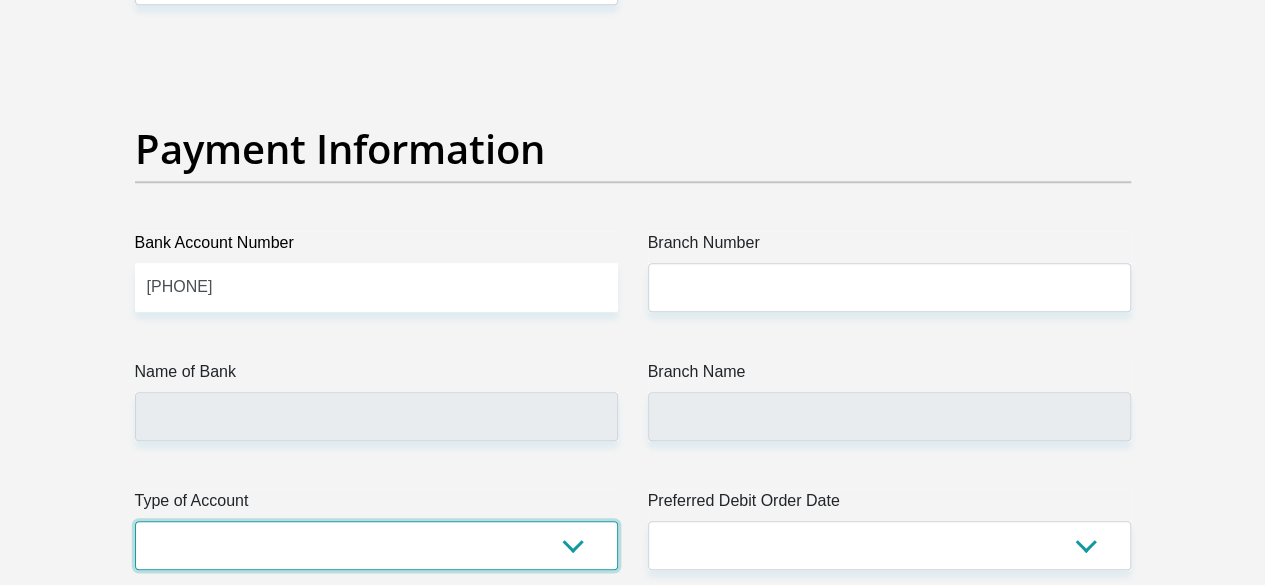 click on "Cheque
Savings" at bounding box center (376, 545) 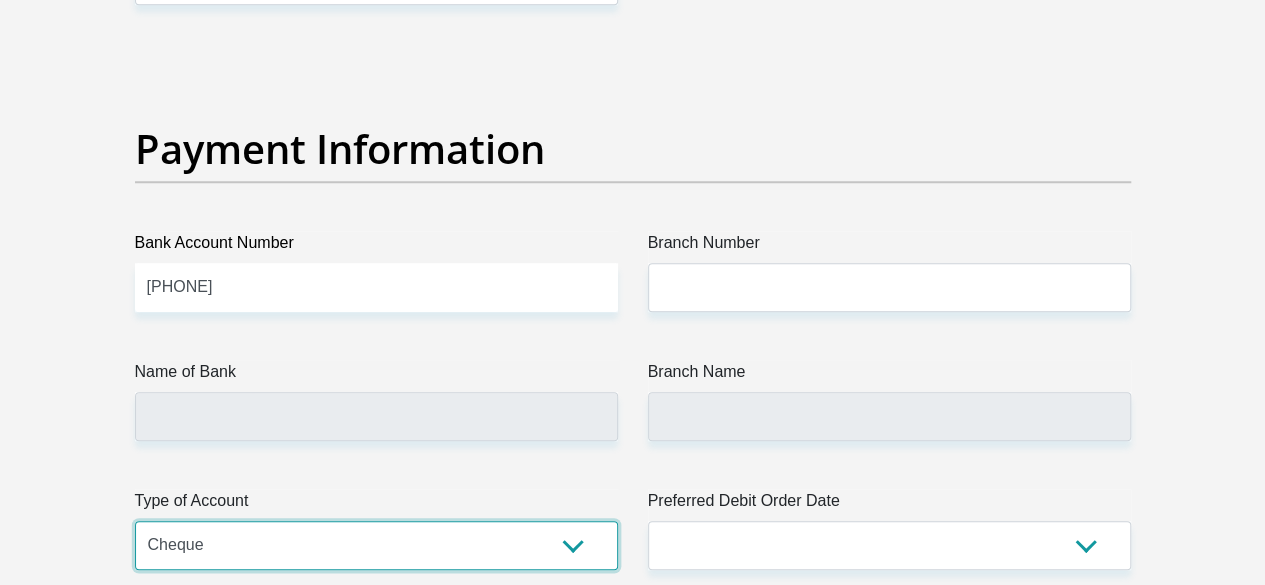 click on "Cheque
Savings" at bounding box center [376, 545] 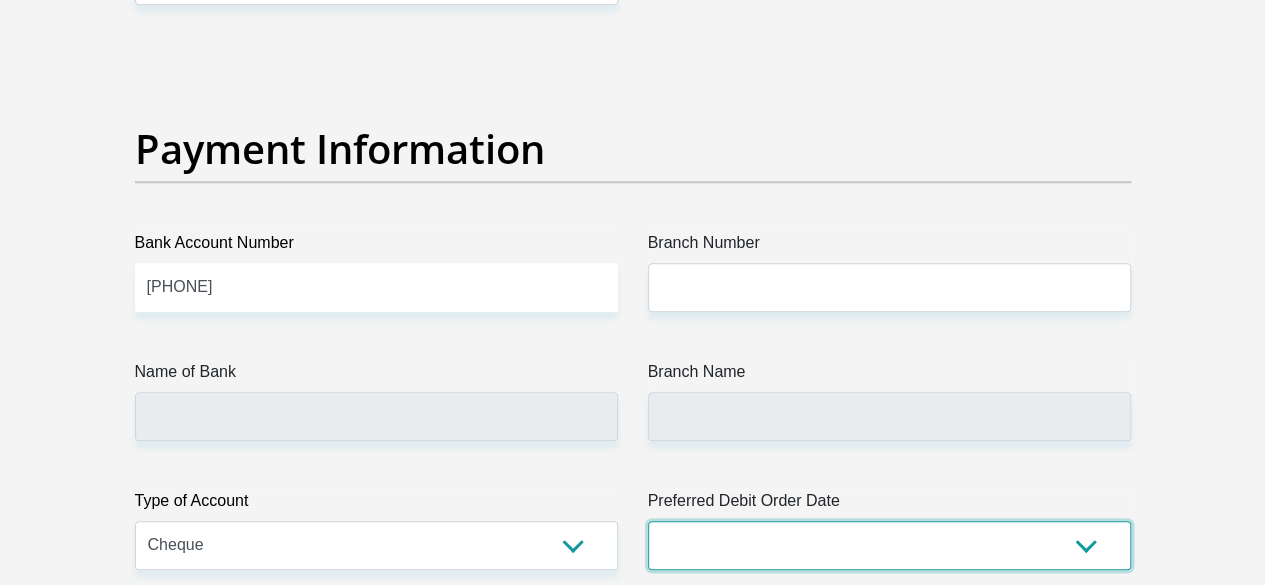 click on "1st
2nd
3rd
4th
5th
7th
18th
19th
20th
21st
22nd
23rd
24th
25th
26th
27th
28th
29th
30th" at bounding box center (889, 545) 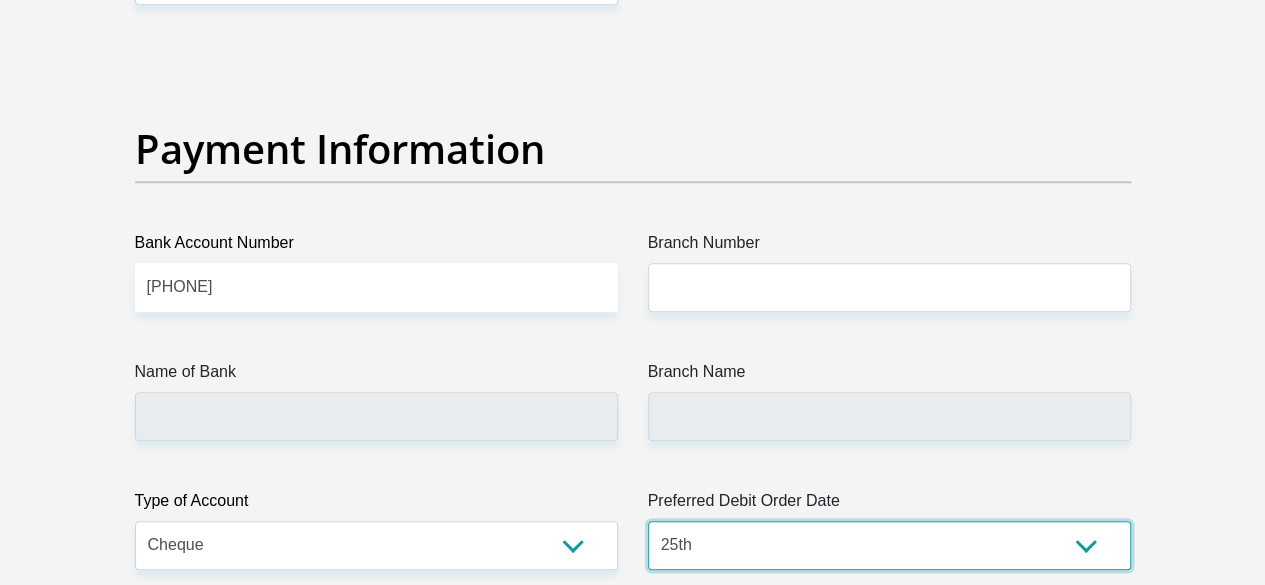 click on "1st
2nd
3rd
4th
5th
7th
18th
19th
20th
21st
22nd
23rd
24th
25th
26th
27th
28th
29th
30th" at bounding box center (889, 545) 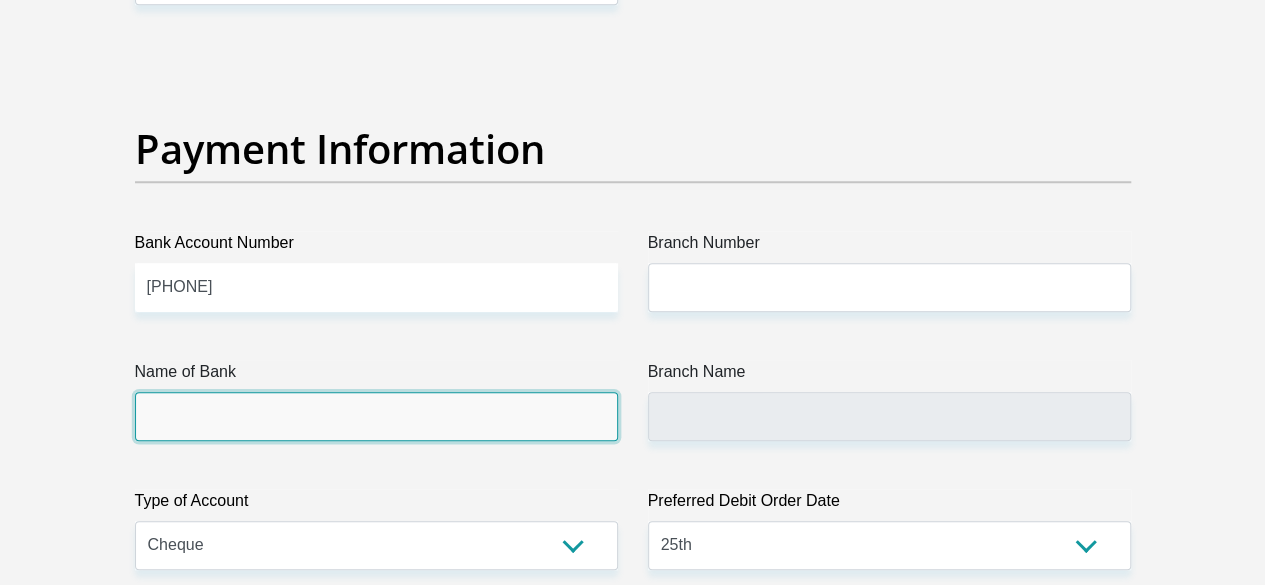 click on "Name of Bank" at bounding box center (376, 416) 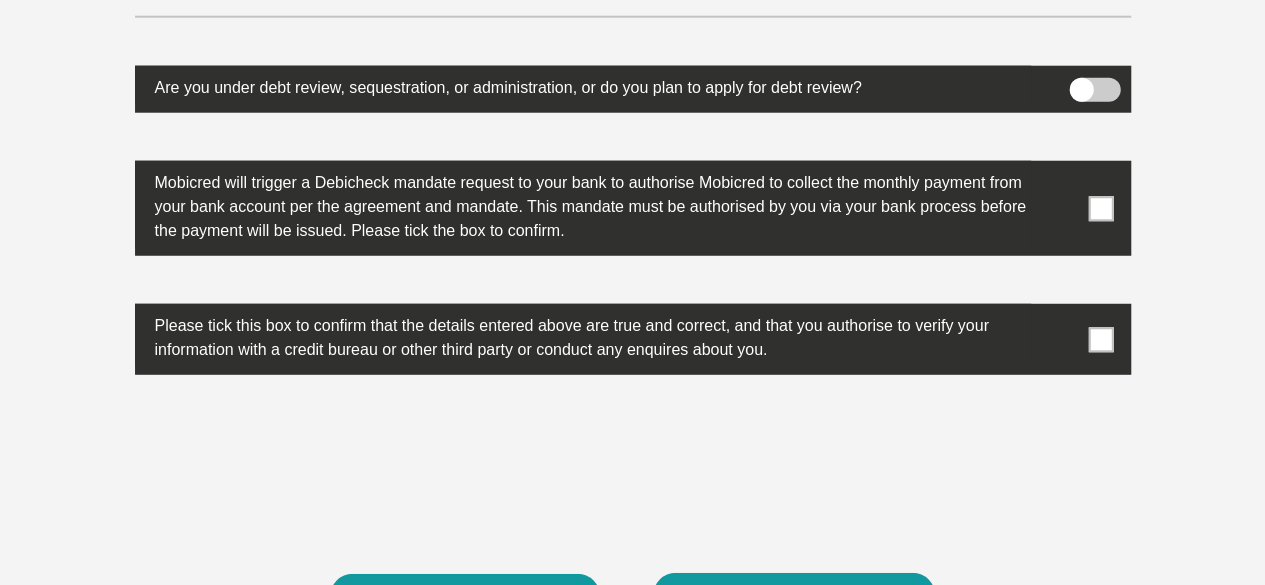scroll, scrollTop: 6300, scrollLeft: 0, axis: vertical 